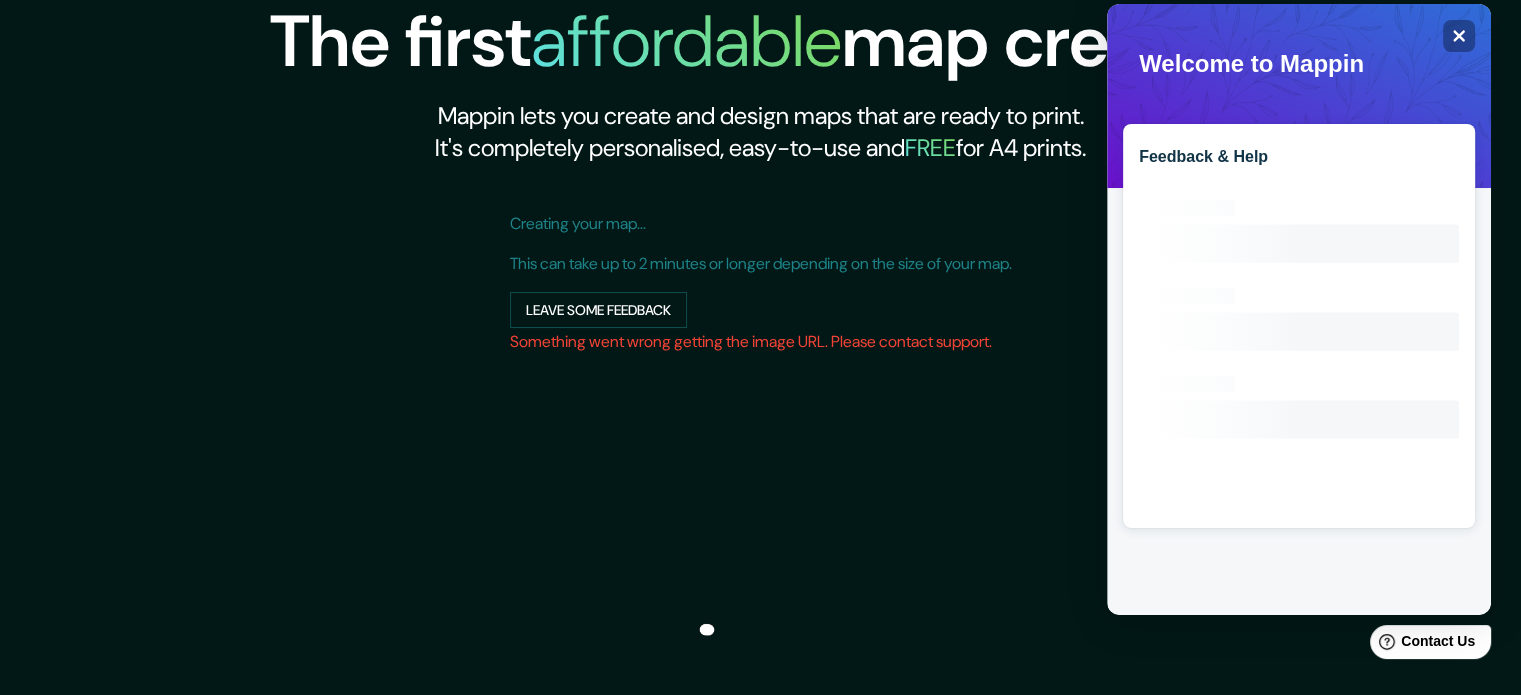 scroll, scrollTop: 0, scrollLeft: 0, axis: both 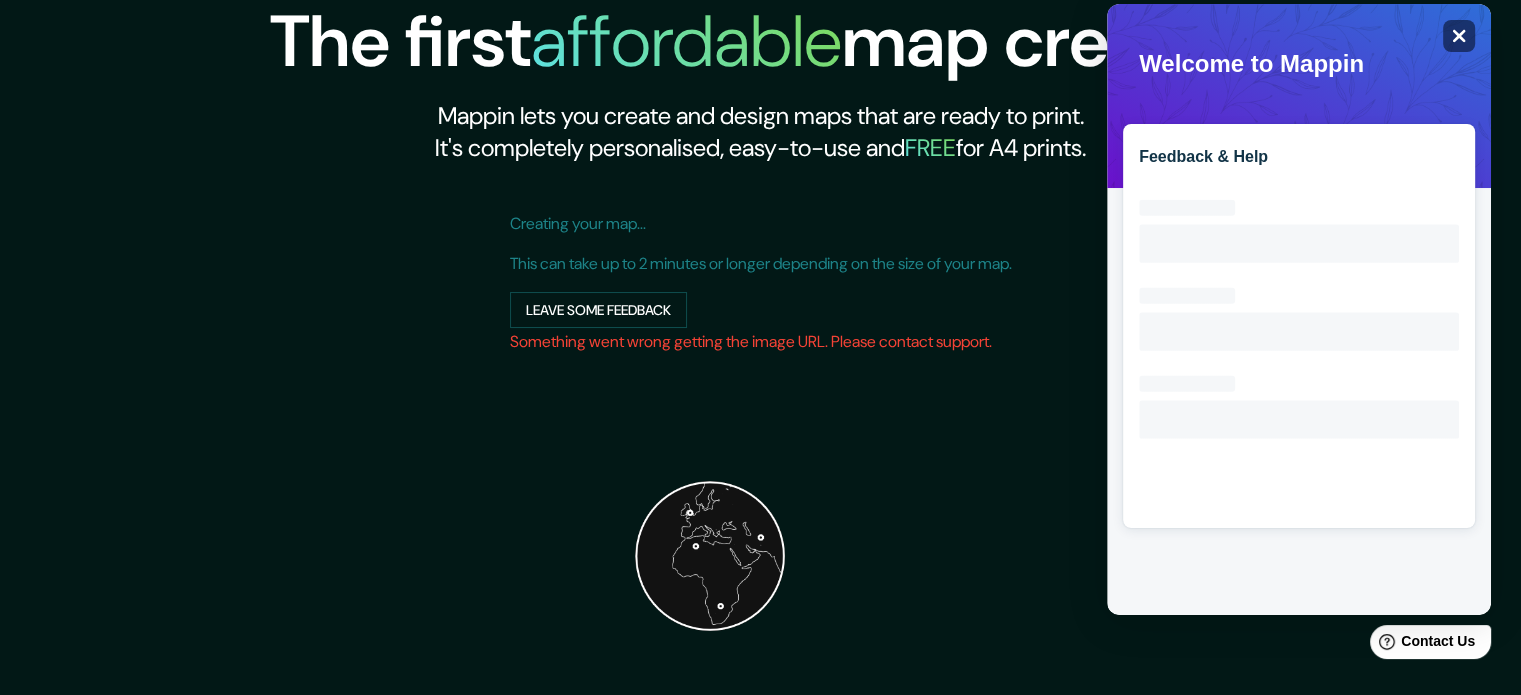 click on "Close" 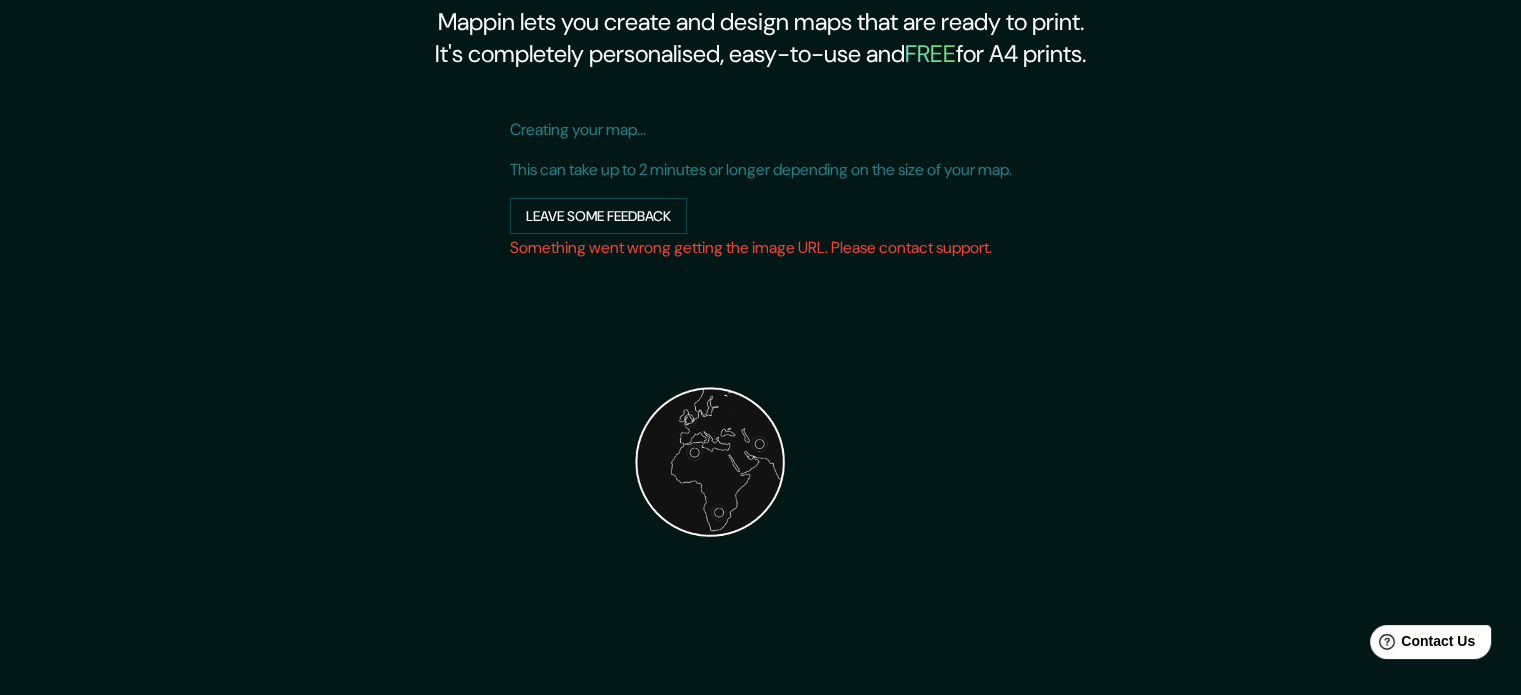 scroll, scrollTop: 253, scrollLeft: 0, axis: vertical 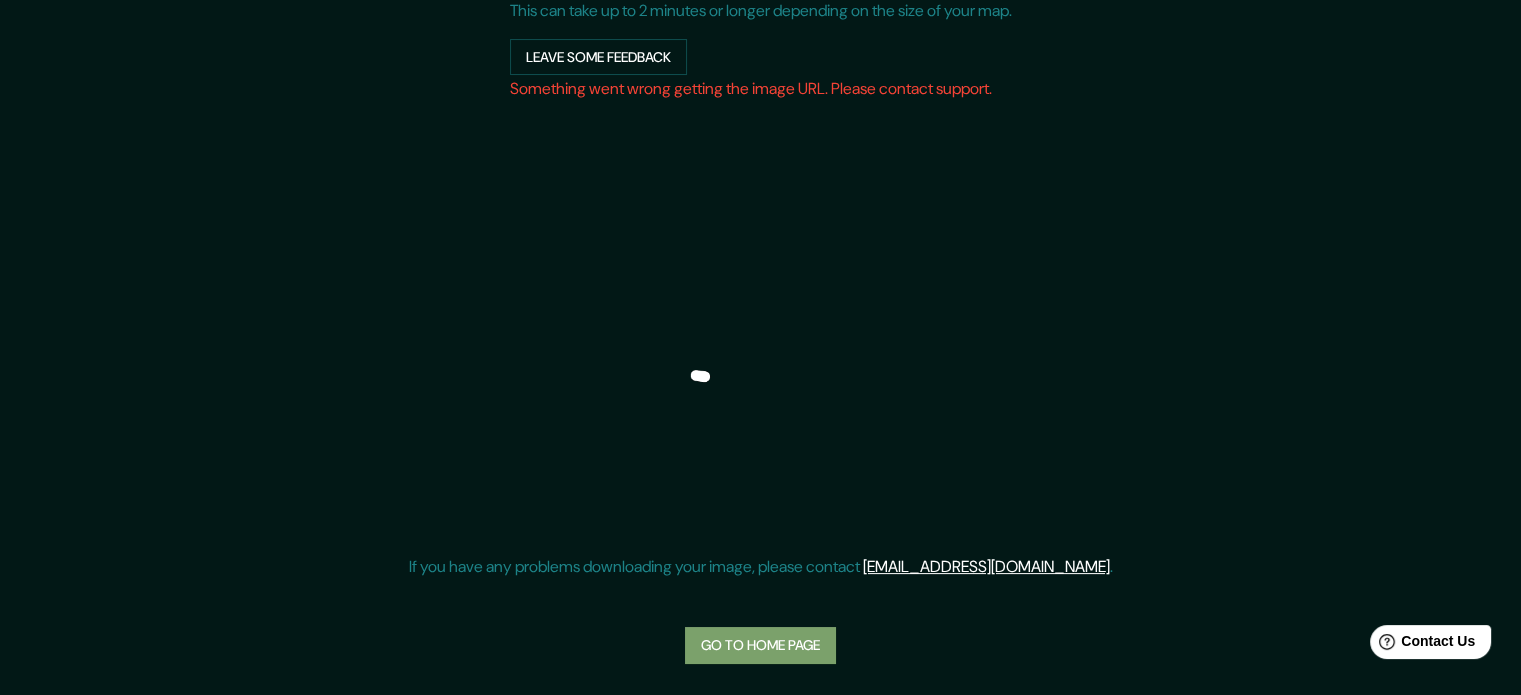 click on "Go to home page" at bounding box center (760, 645) 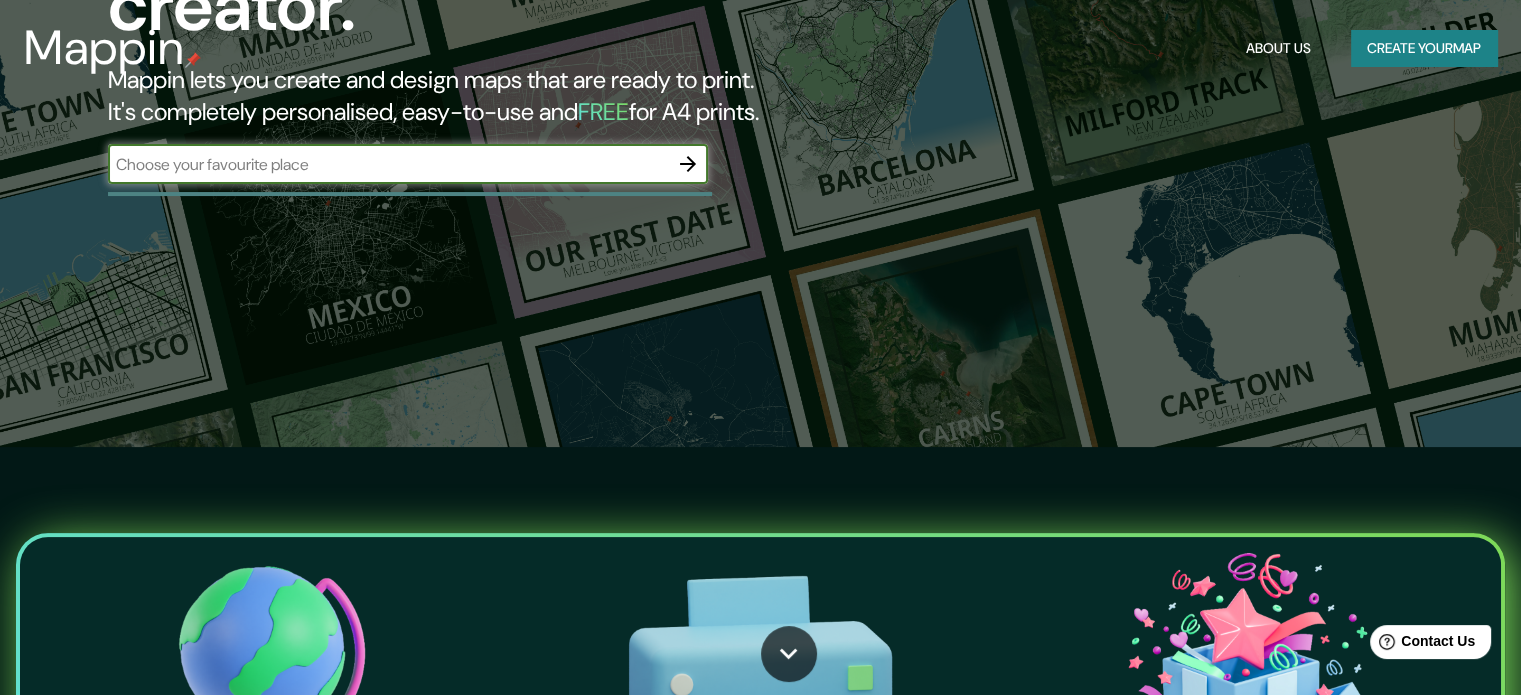 scroll, scrollTop: 0, scrollLeft: 0, axis: both 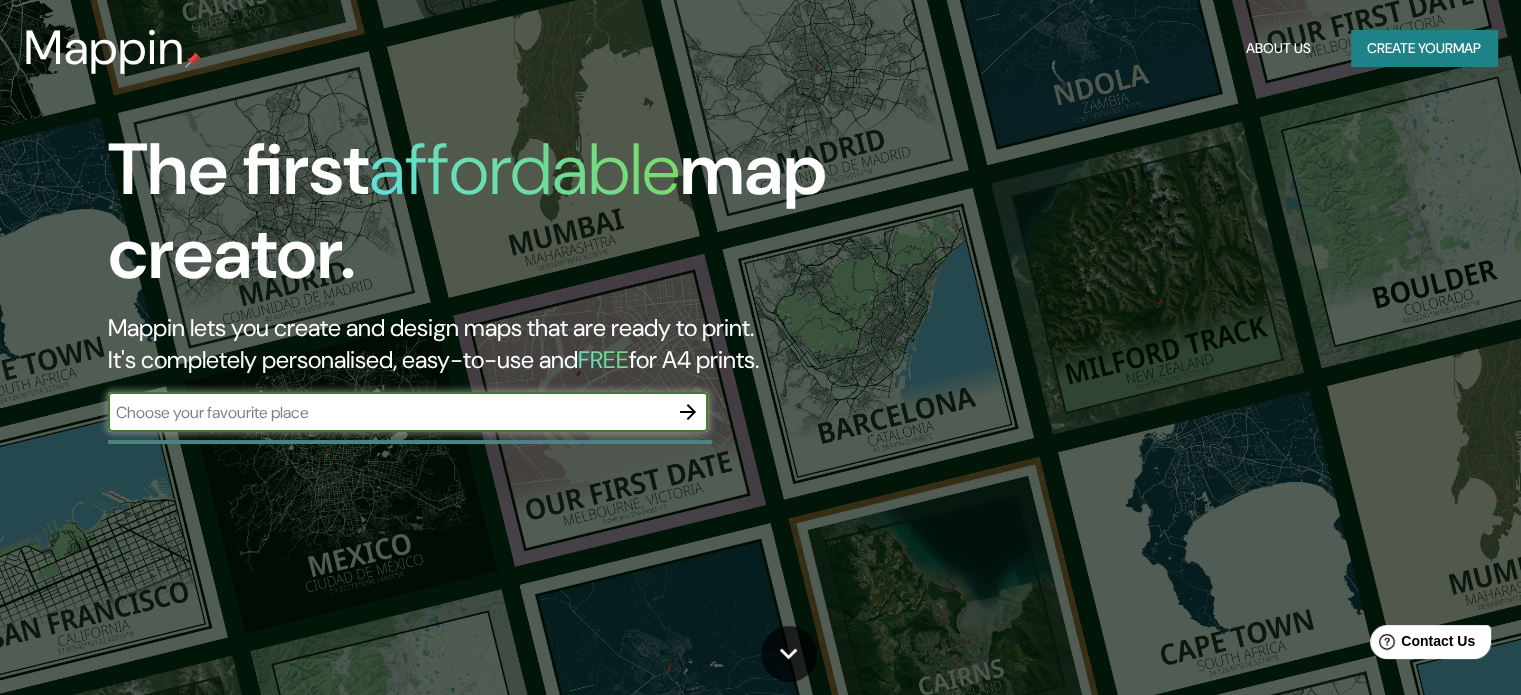 click at bounding box center [388, 412] 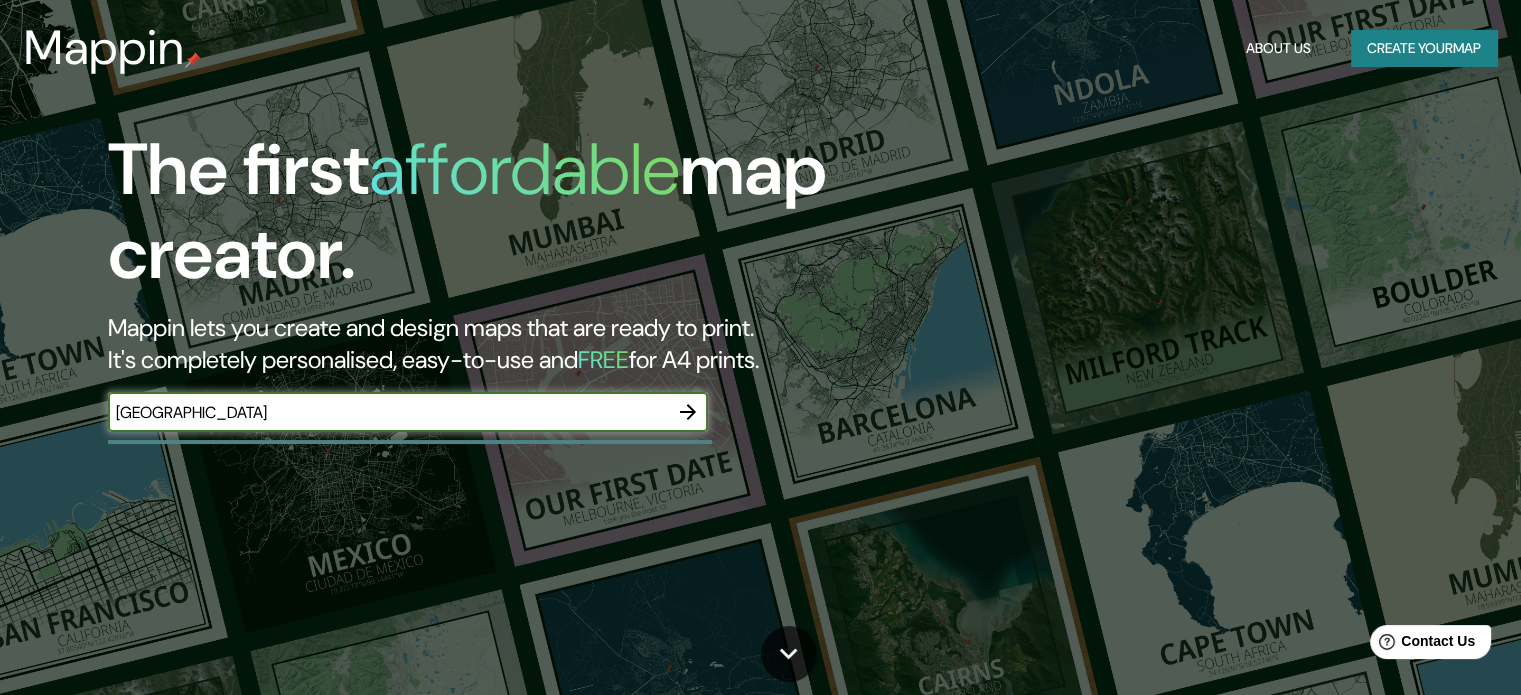 type on "[GEOGRAPHIC_DATA]" 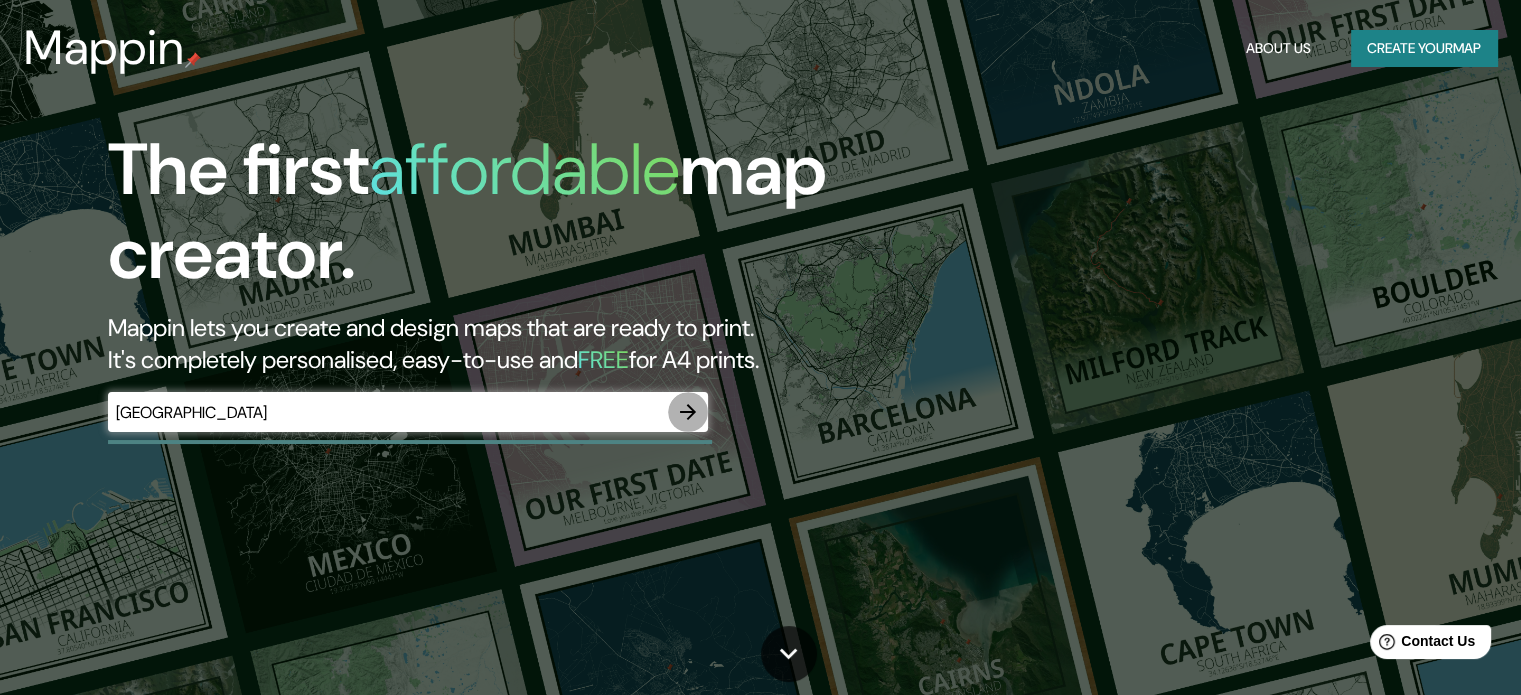 click 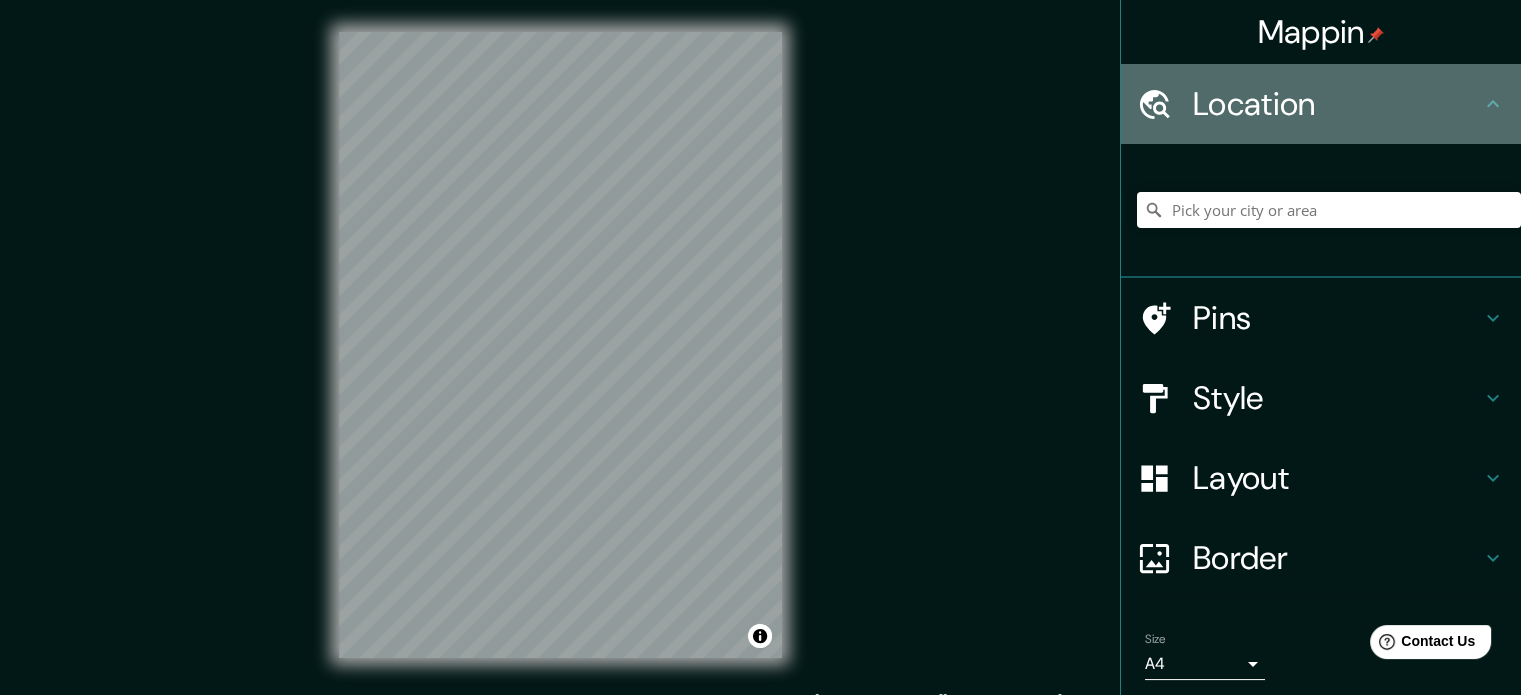 click 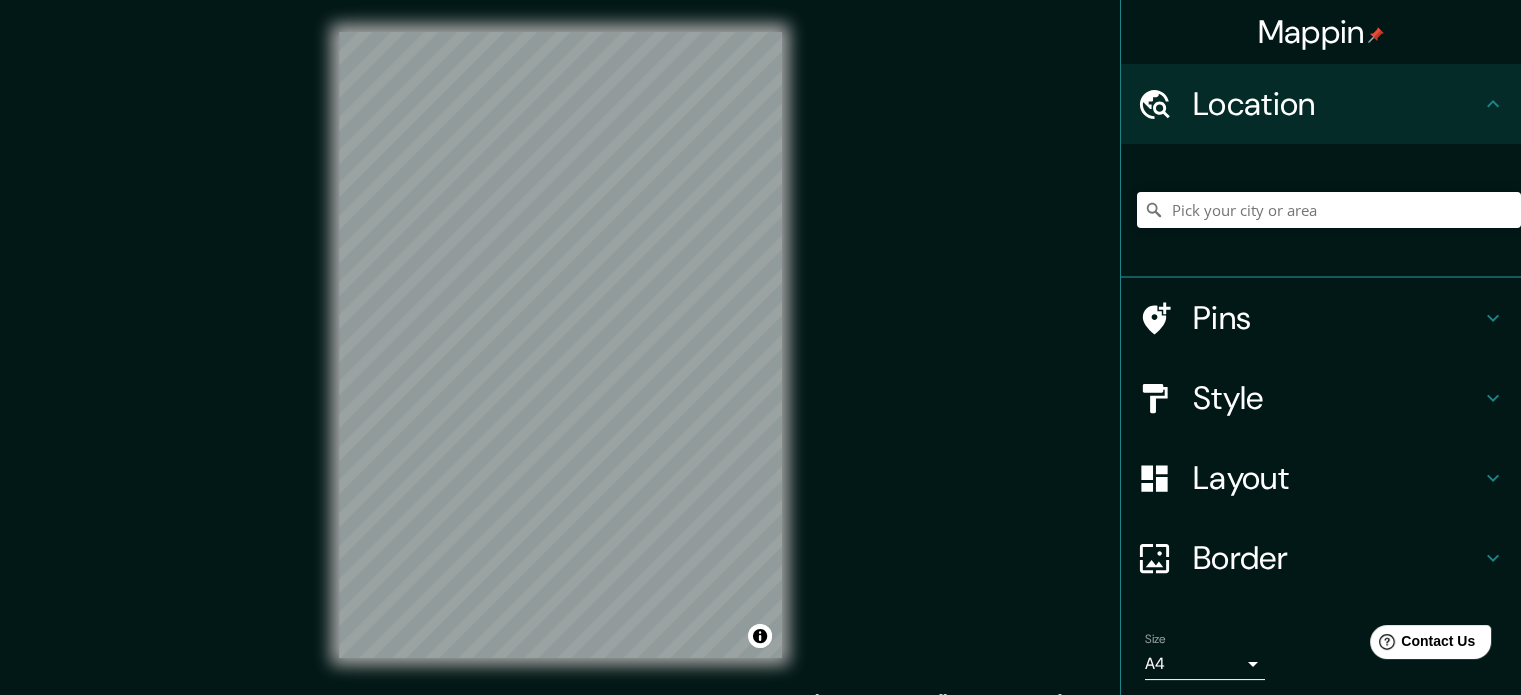 click on "© Mapbox   © OpenStreetMap   Improve this map" at bounding box center (560, 345) 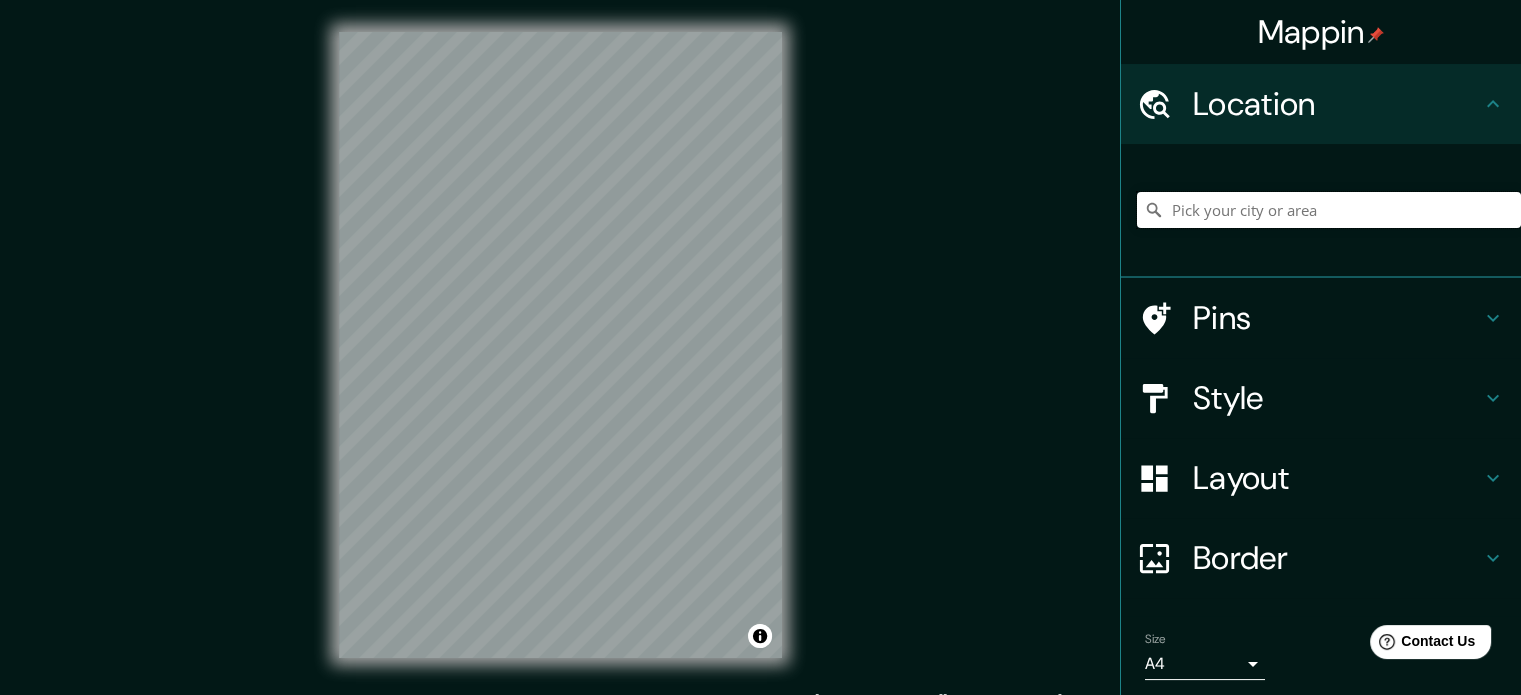 click at bounding box center [1329, 210] 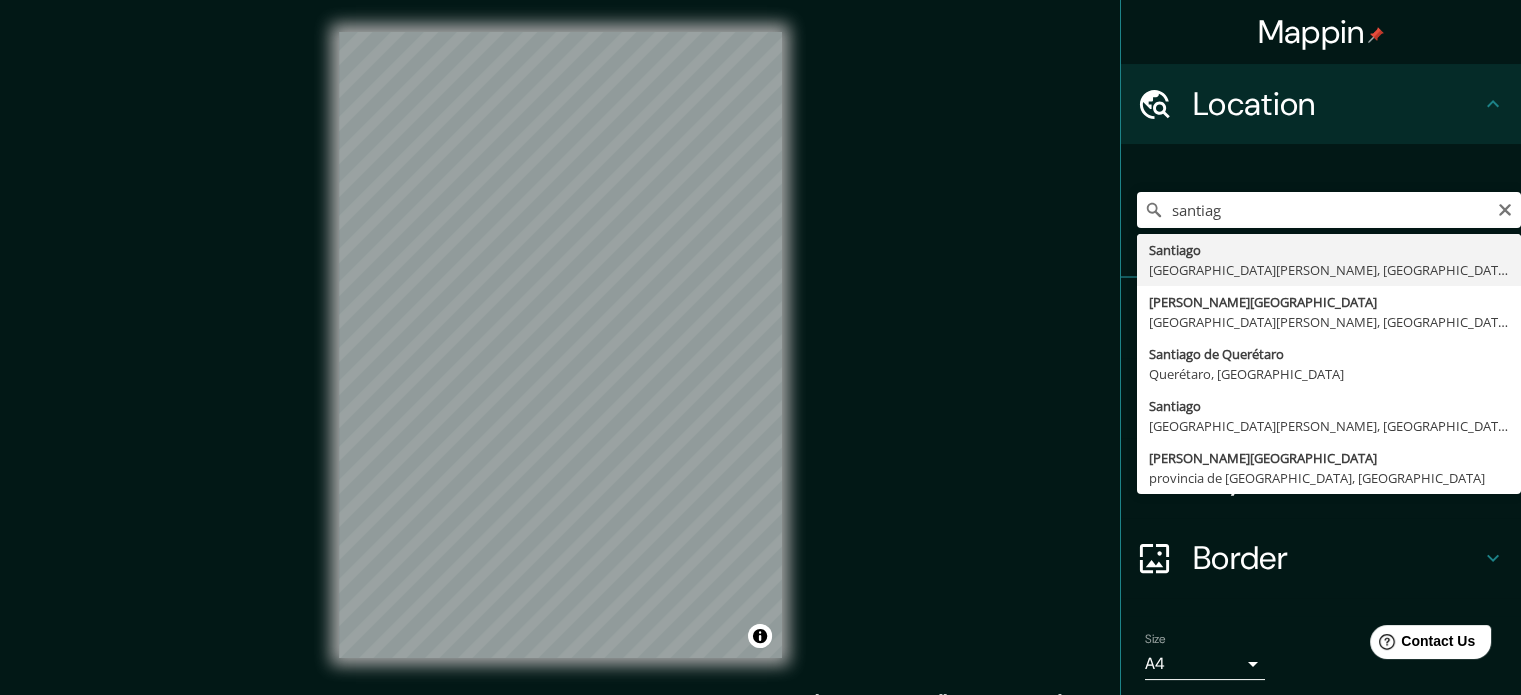 type on "[GEOGRAPHIC_DATA], [GEOGRAPHIC_DATA][PERSON_NAME], [GEOGRAPHIC_DATA]" 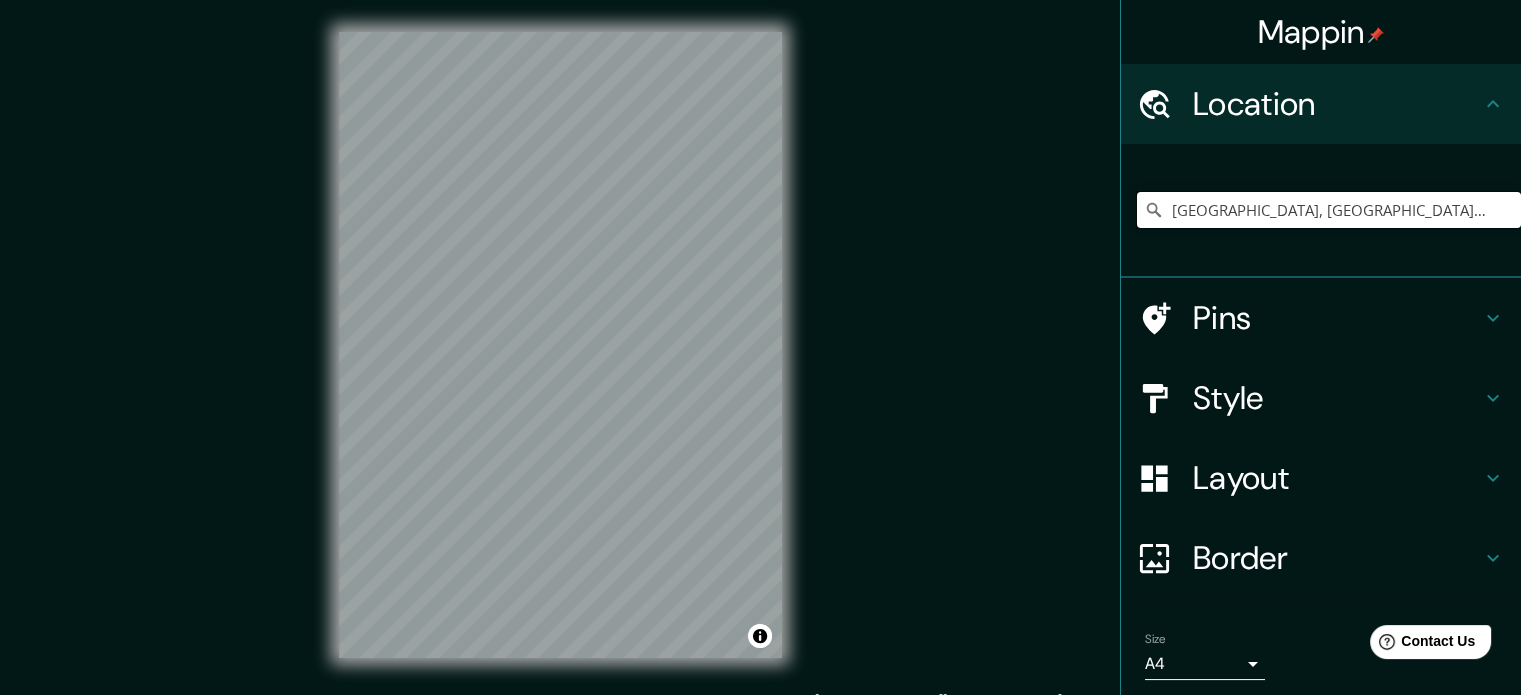 scroll, scrollTop: 0, scrollLeft: 0, axis: both 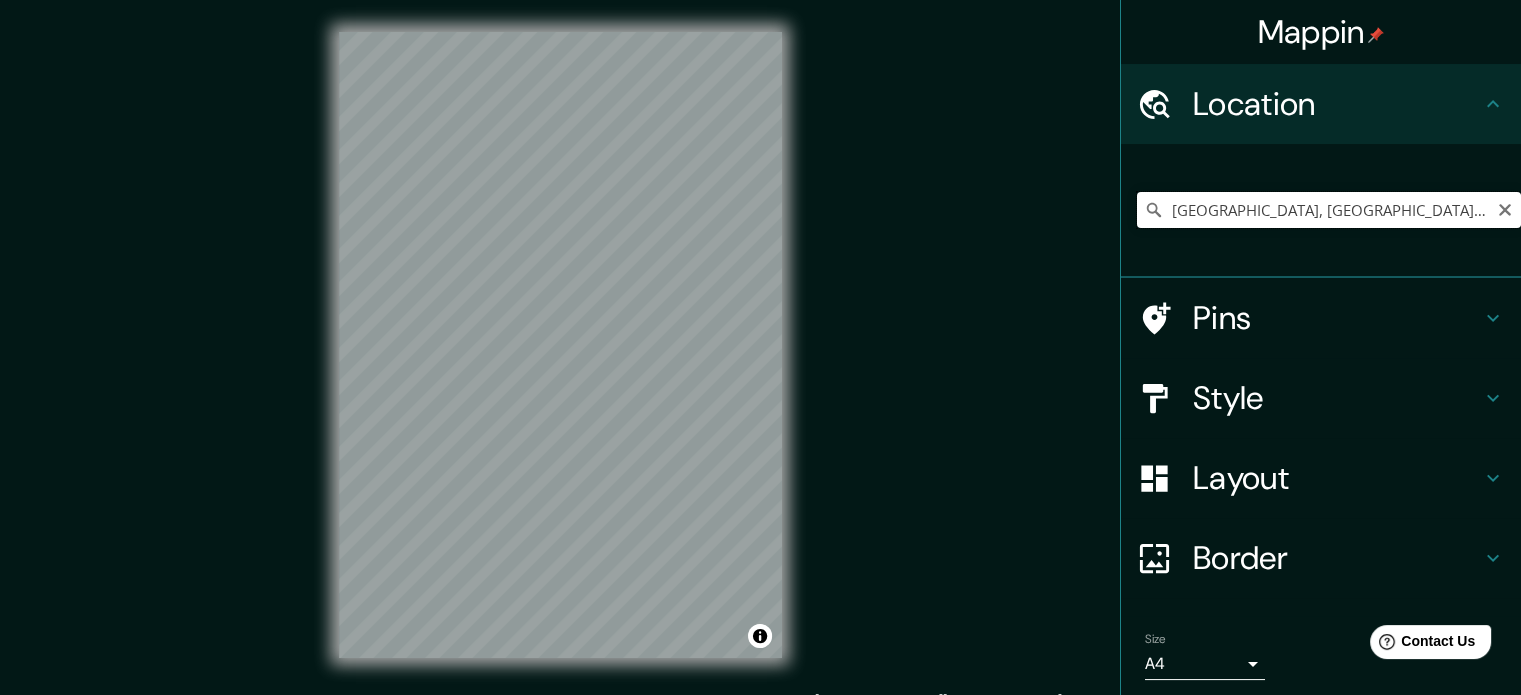 click on "[GEOGRAPHIC_DATA], [GEOGRAPHIC_DATA][PERSON_NAME], [GEOGRAPHIC_DATA]" at bounding box center (1329, 210) 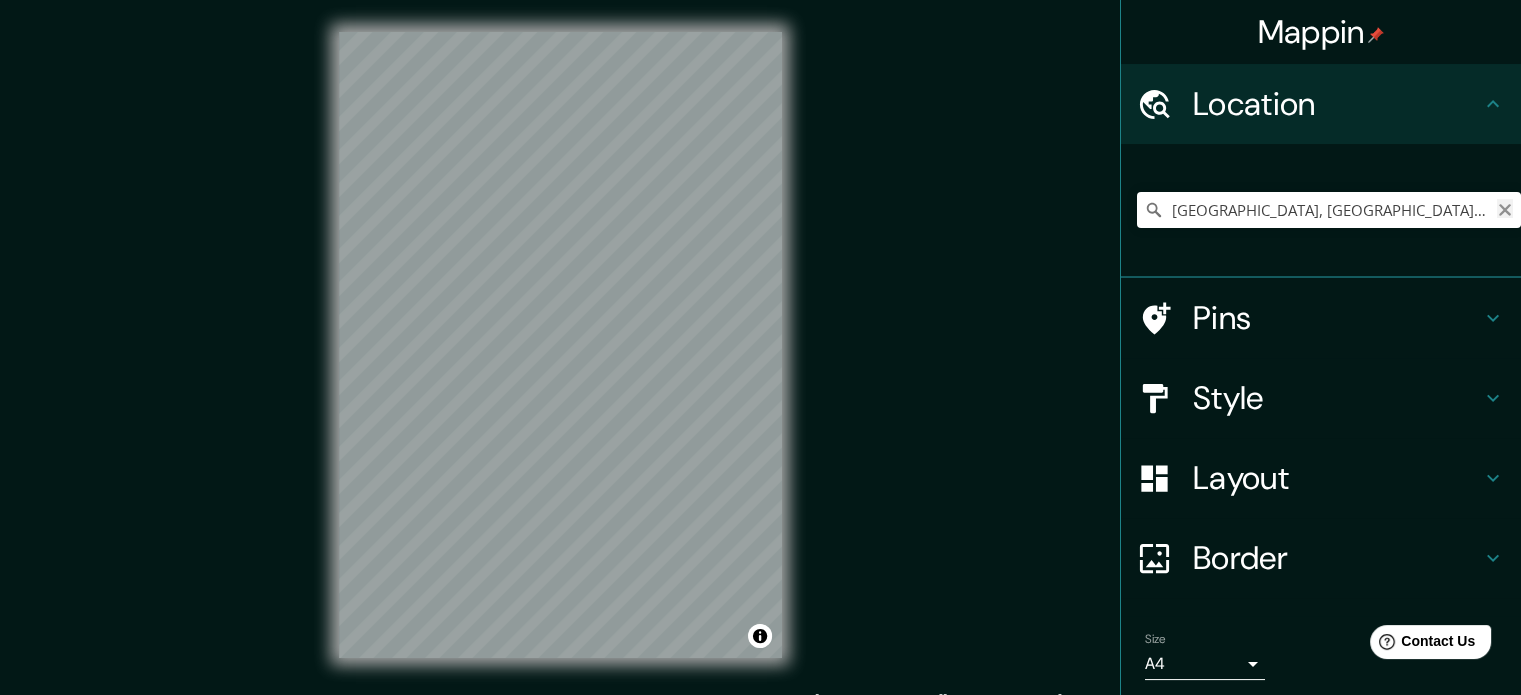 click 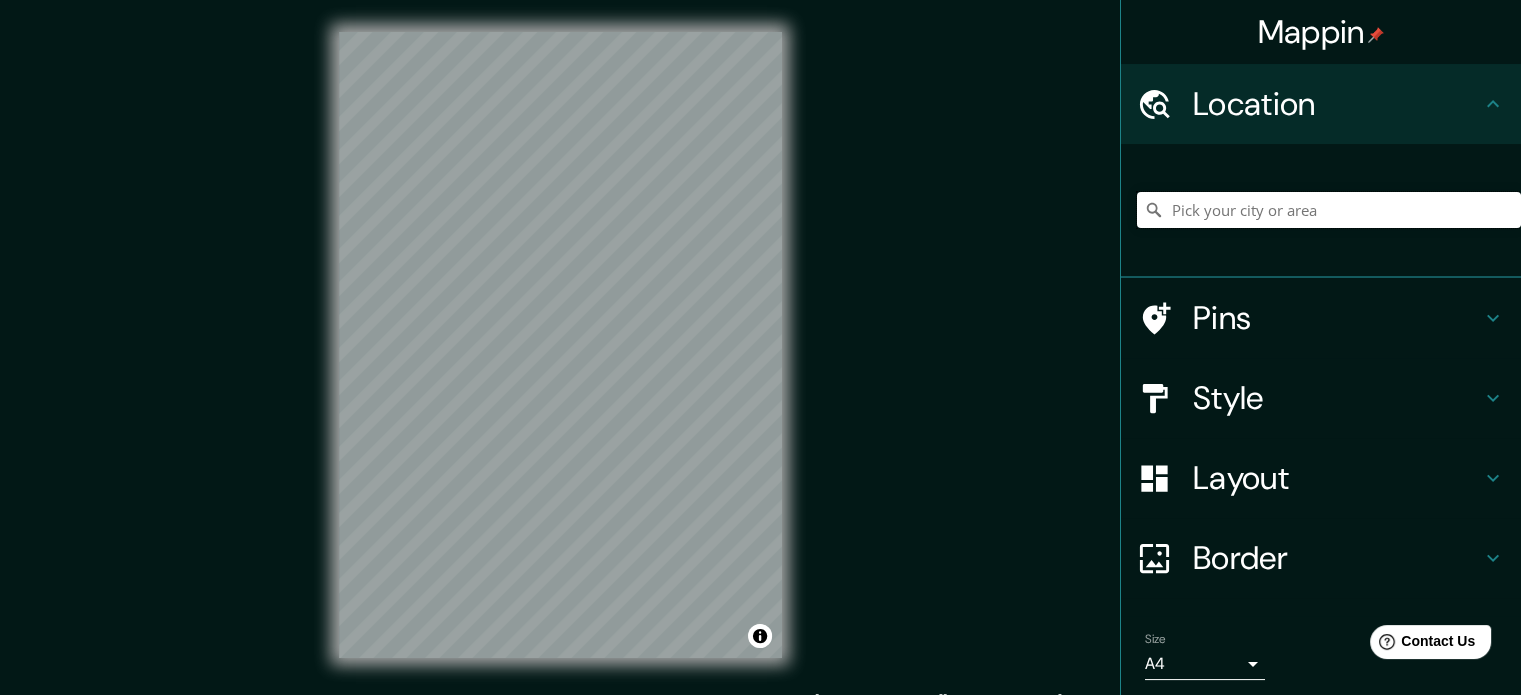 click at bounding box center [1329, 210] 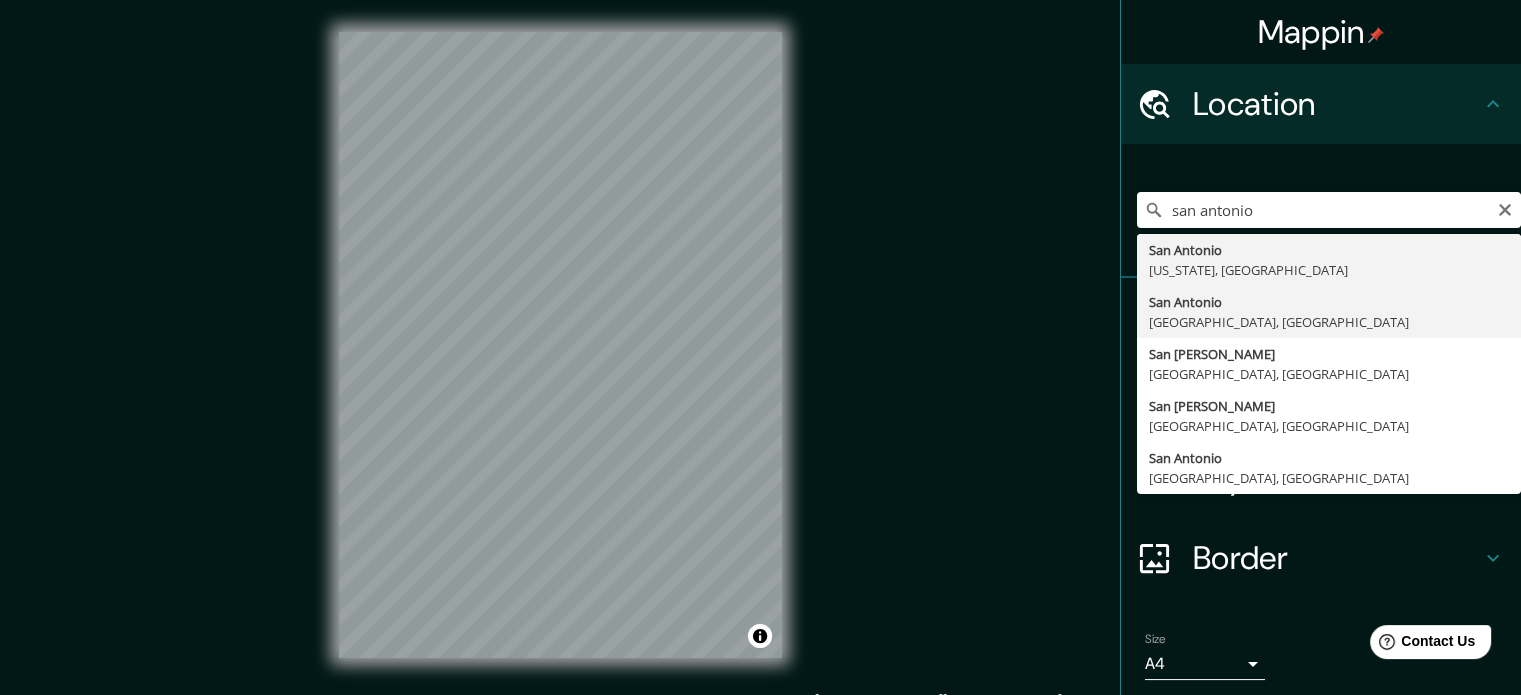 type on "[GEOGRAPHIC_DATA], [GEOGRAPHIC_DATA], [GEOGRAPHIC_DATA]" 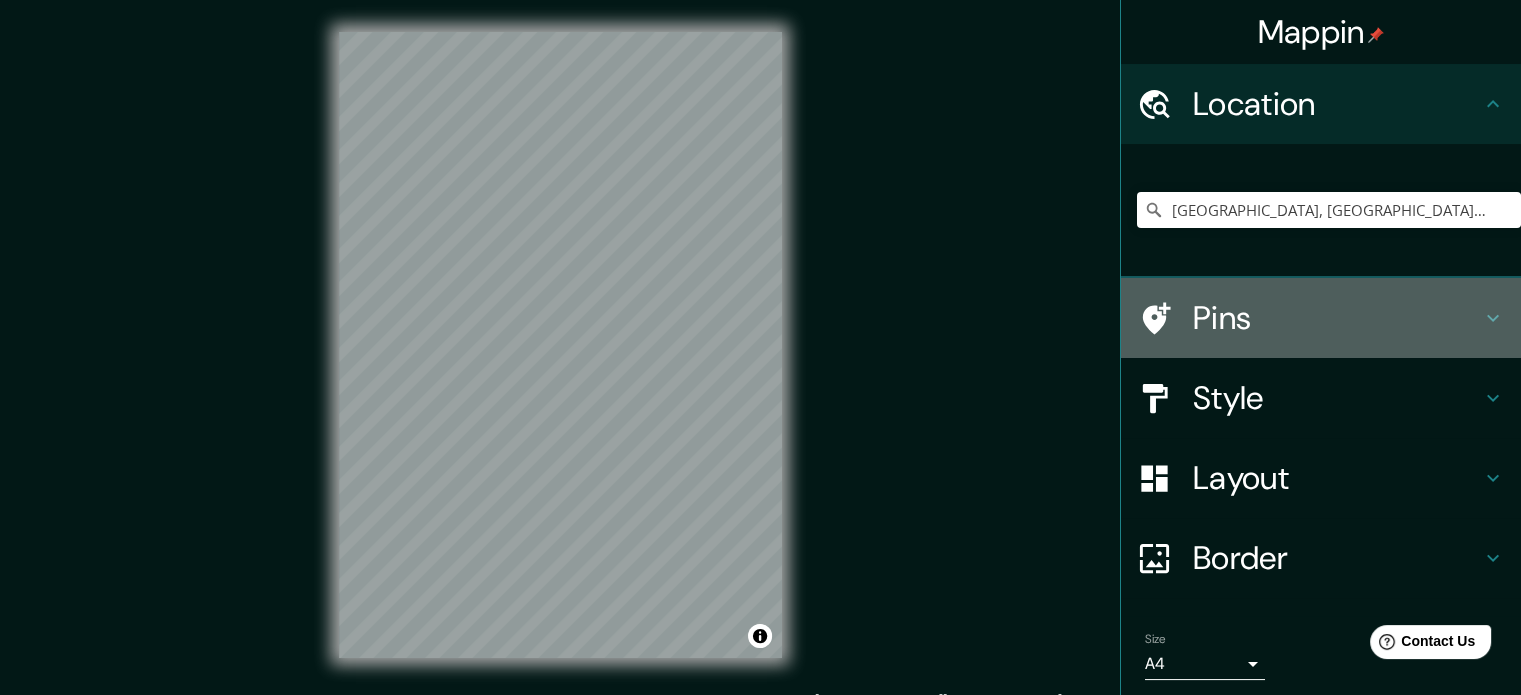 click on "Pins" at bounding box center [1337, 318] 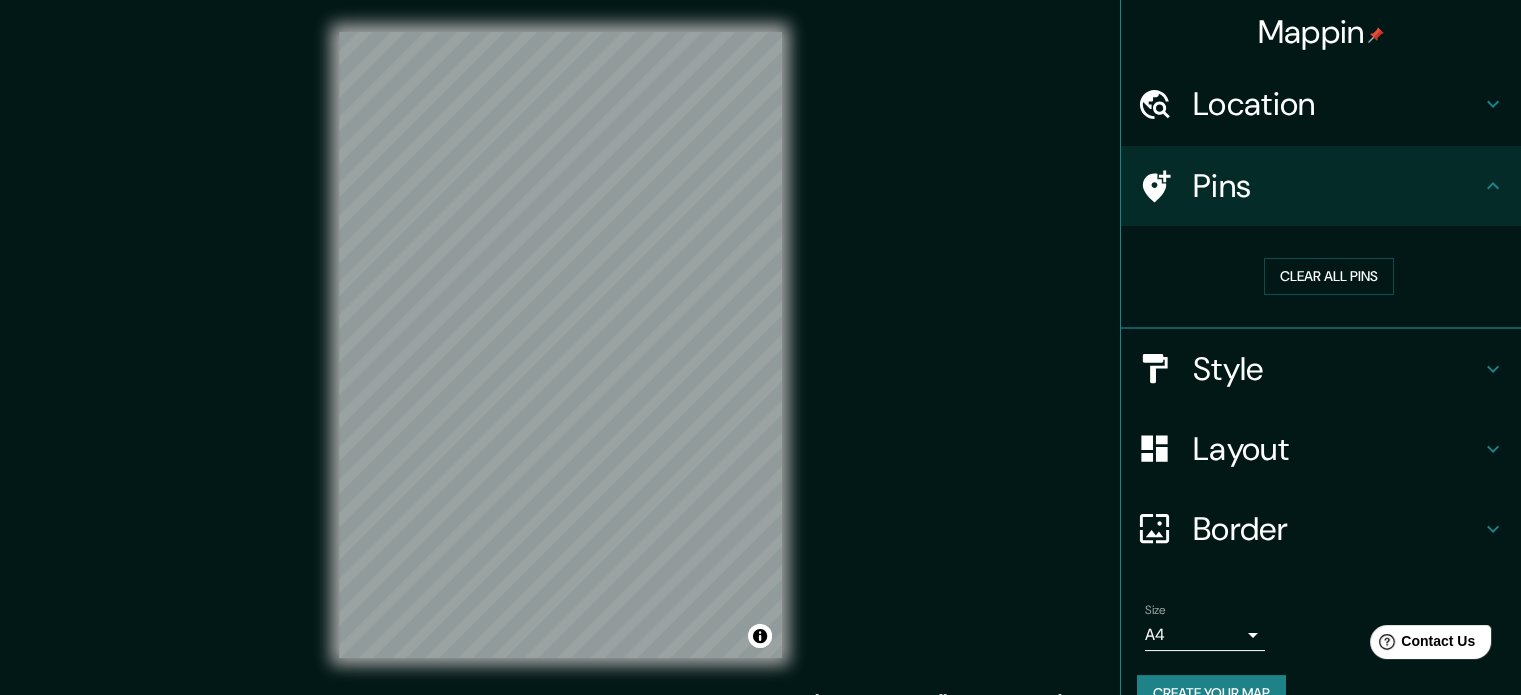 click 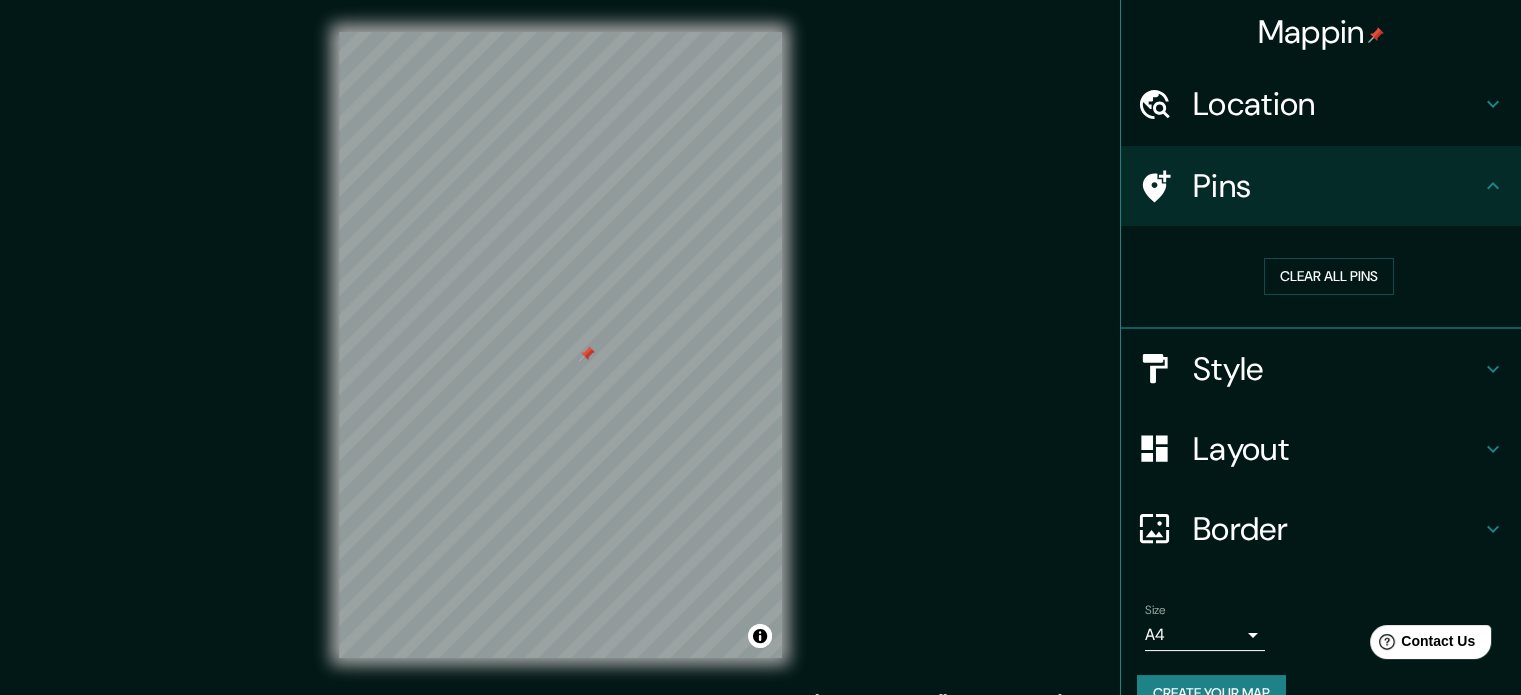 click on "Pins" at bounding box center [1337, 186] 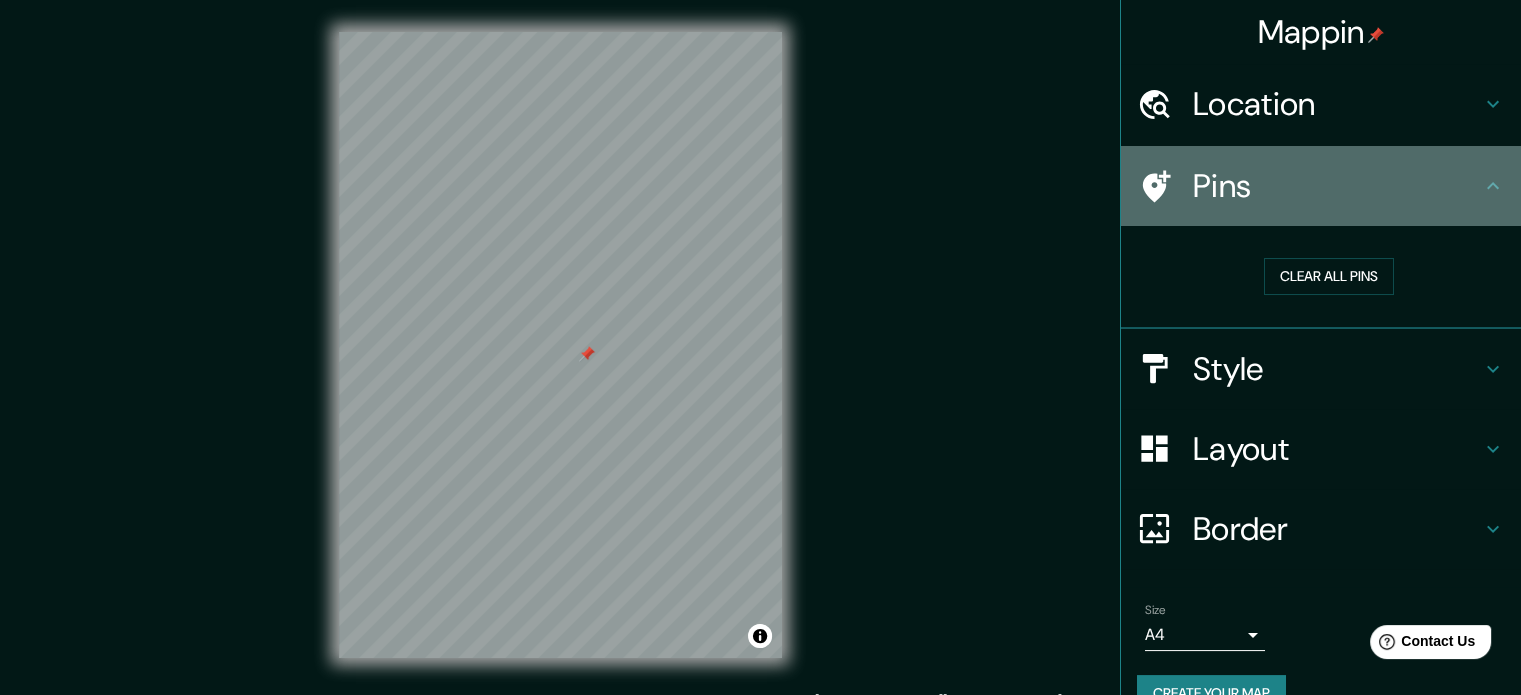drag, startPoint x: 1156, startPoint y: 194, endPoint x: 1137, endPoint y: 167, distance: 33.01515 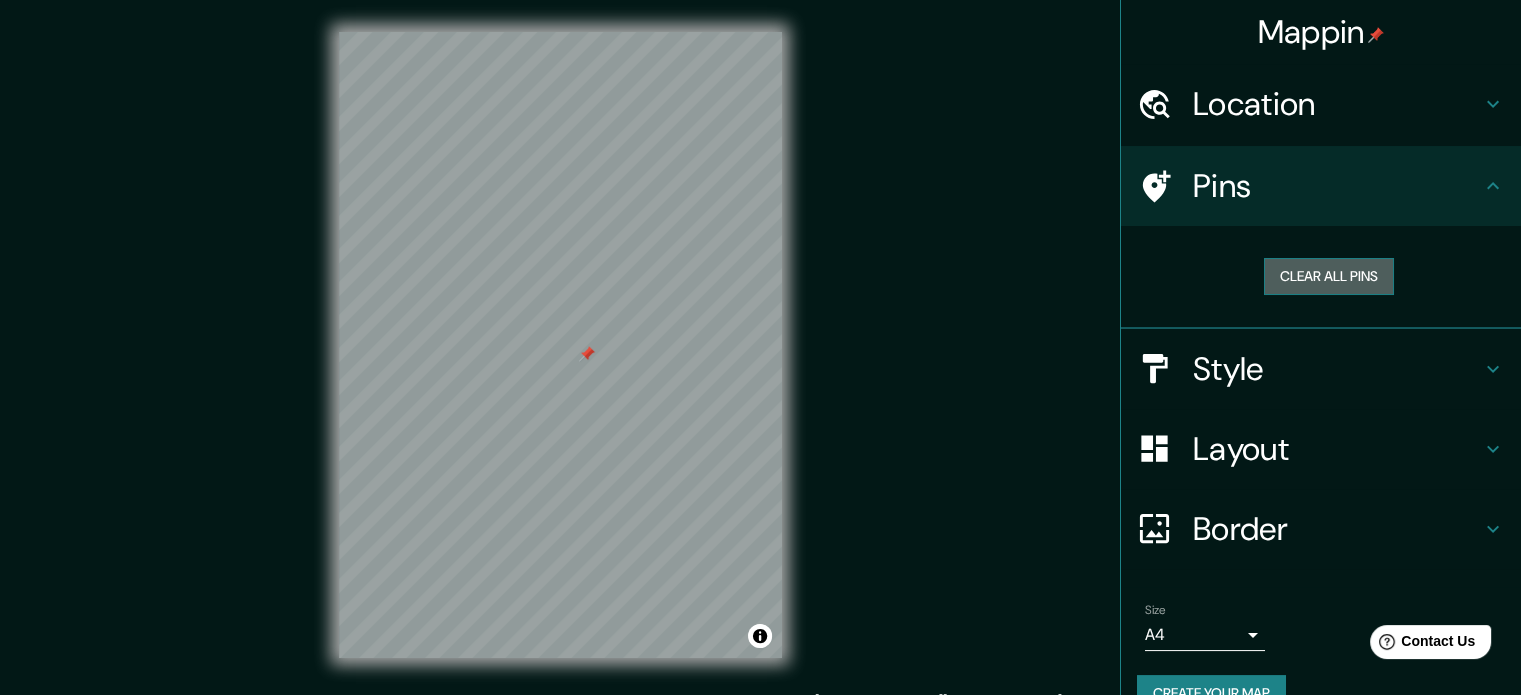 click on "Clear all pins" at bounding box center (1329, 276) 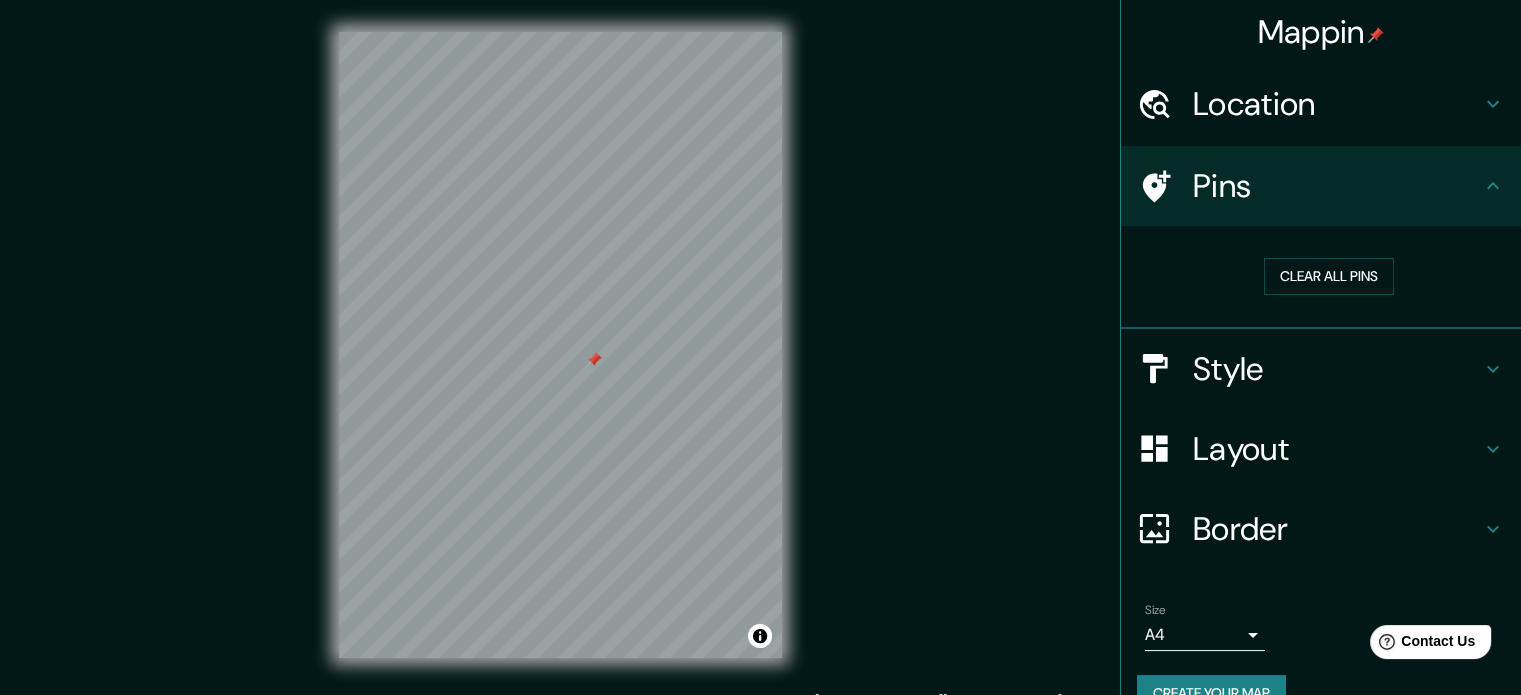 drag, startPoint x: 1198, startPoint y: 398, endPoint x: 1197, endPoint y: 379, distance: 19.026299 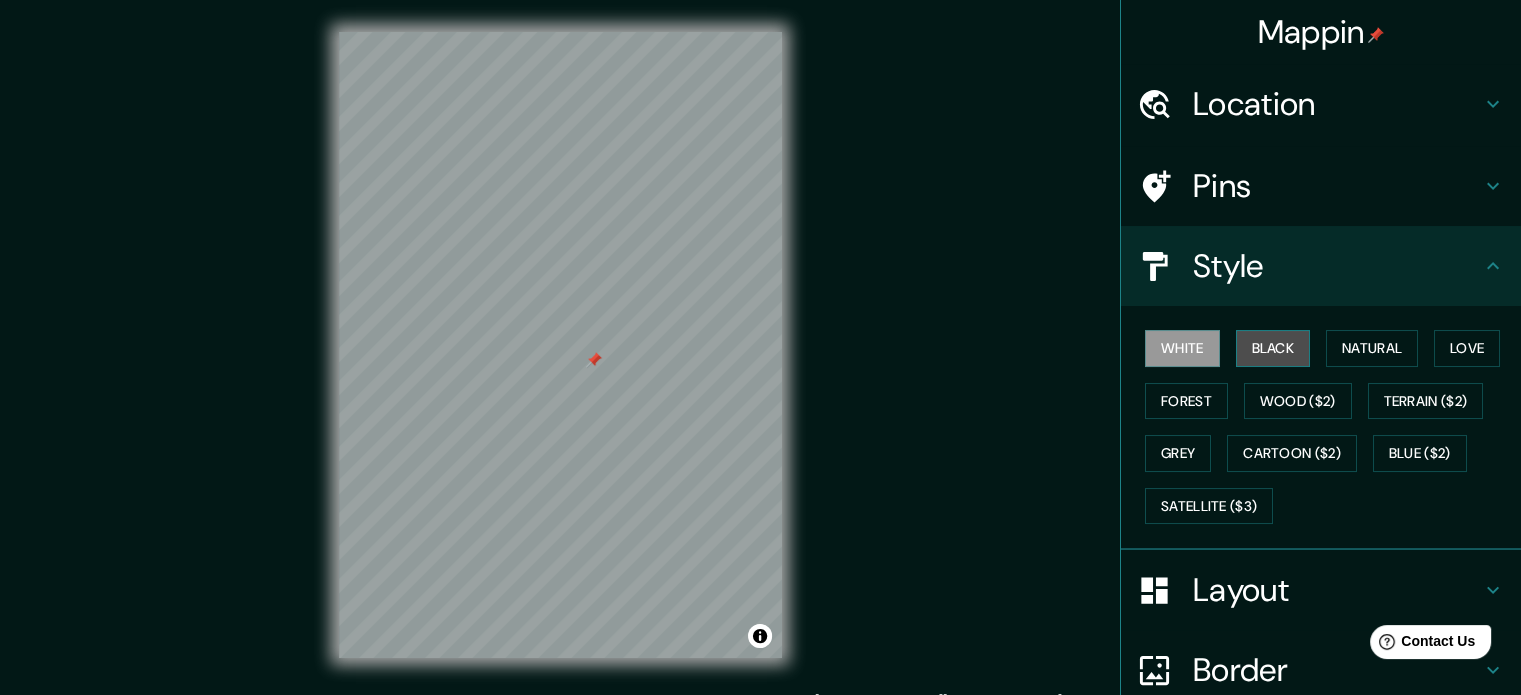 click on "Black" at bounding box center [1273, 348] 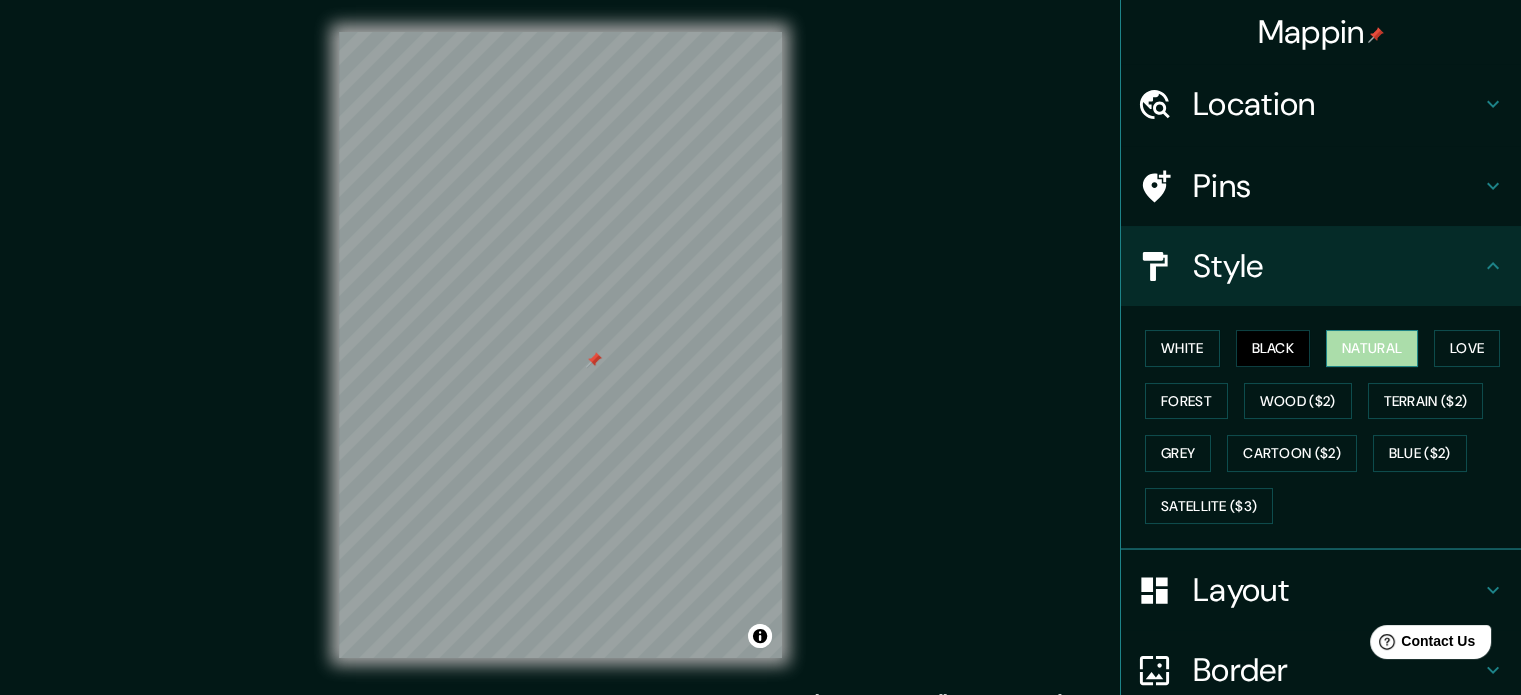 click on "Natural" at bounding box center (1372, 348) 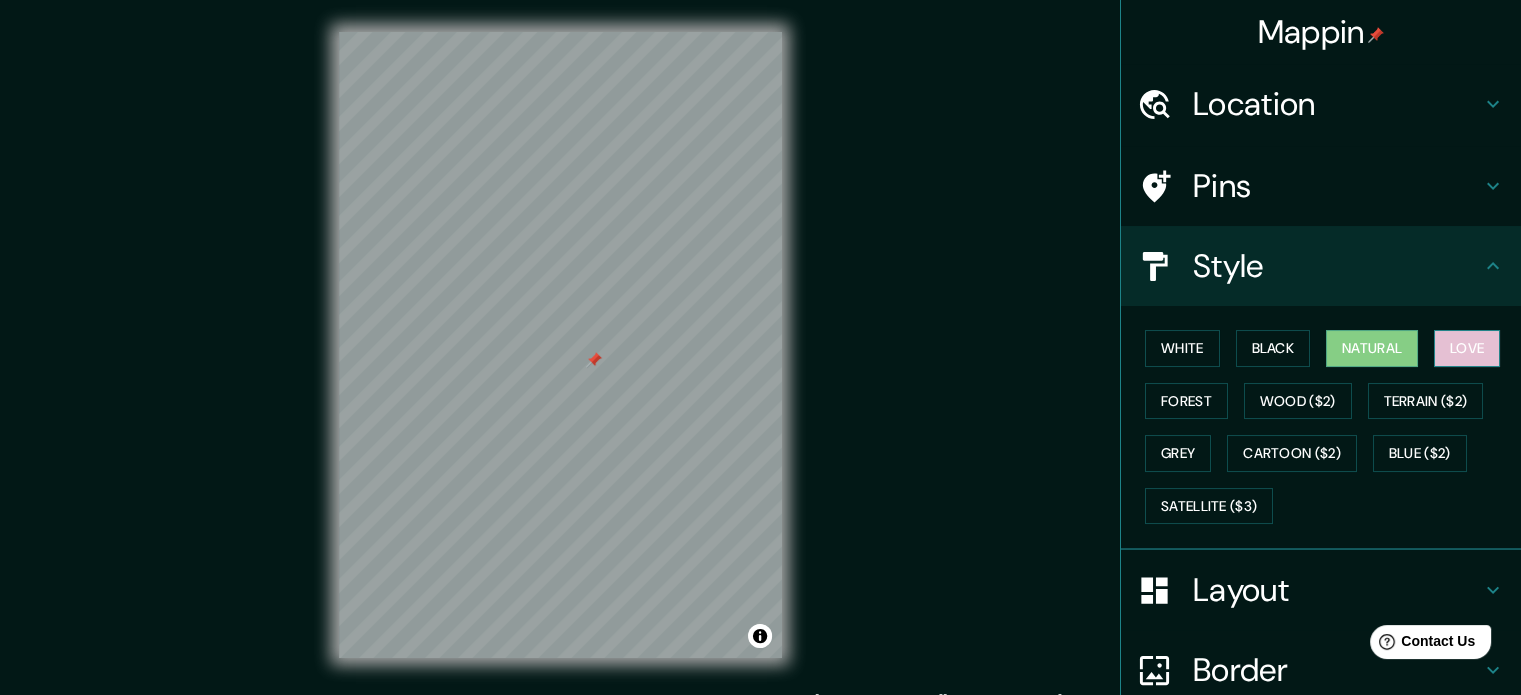 click on "Love" at bounding box center (1467, 348) 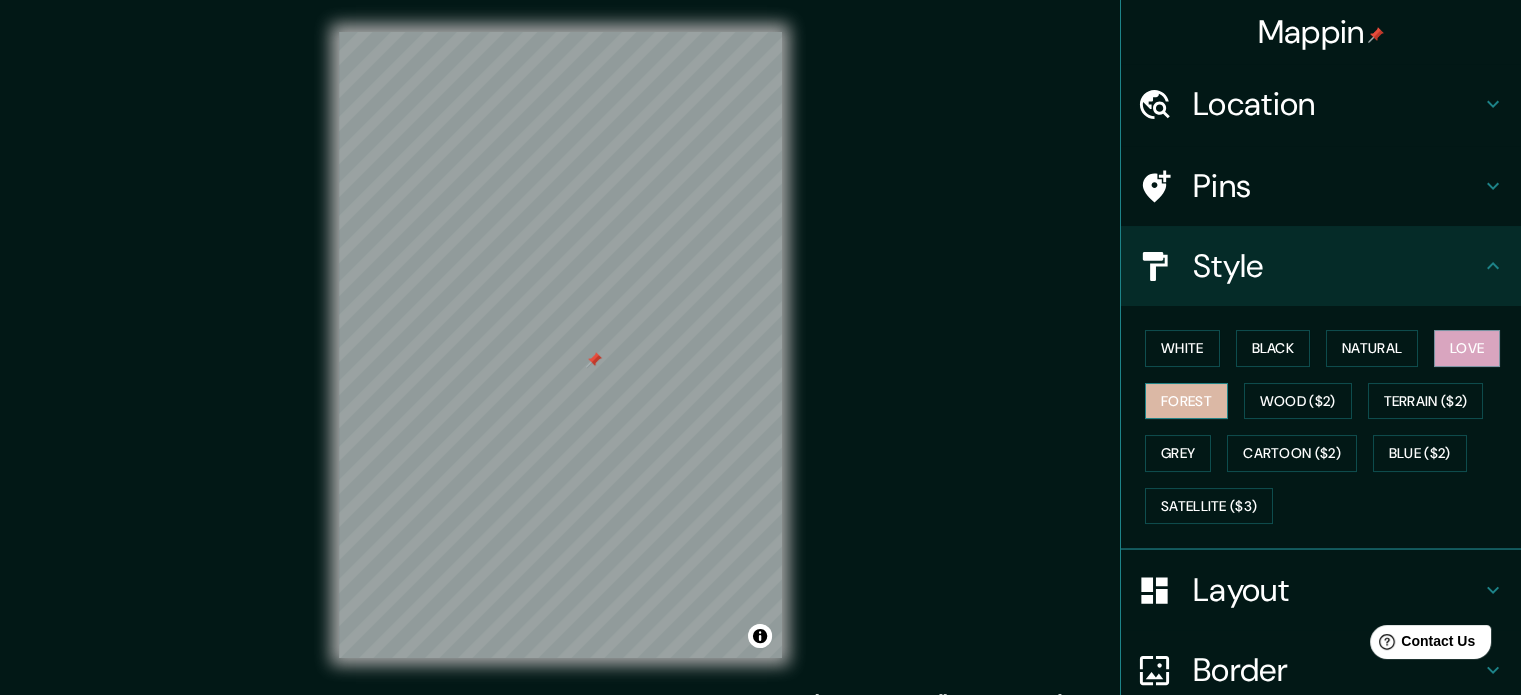 click on "Forest" at bounding box center (1186, 401) 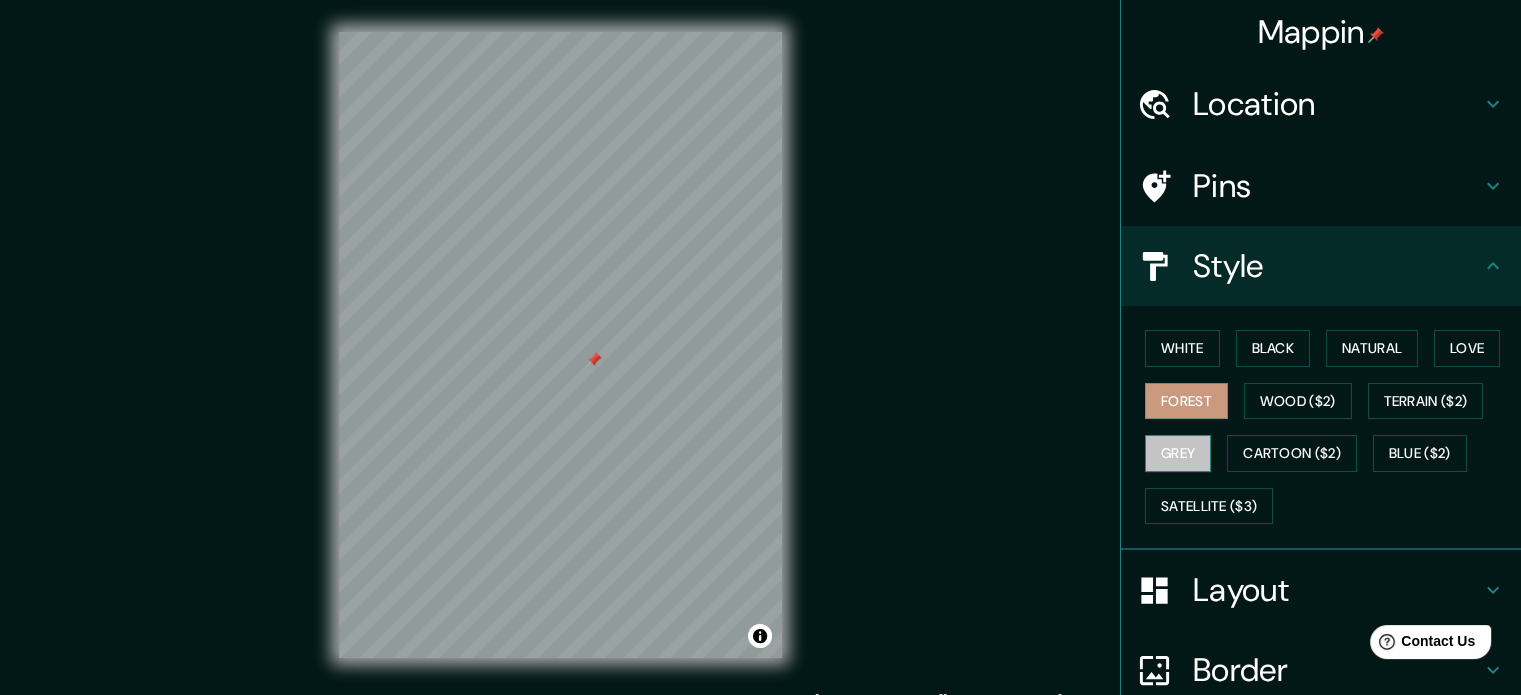 click on "Grey" at bounding box center [1178, 453] 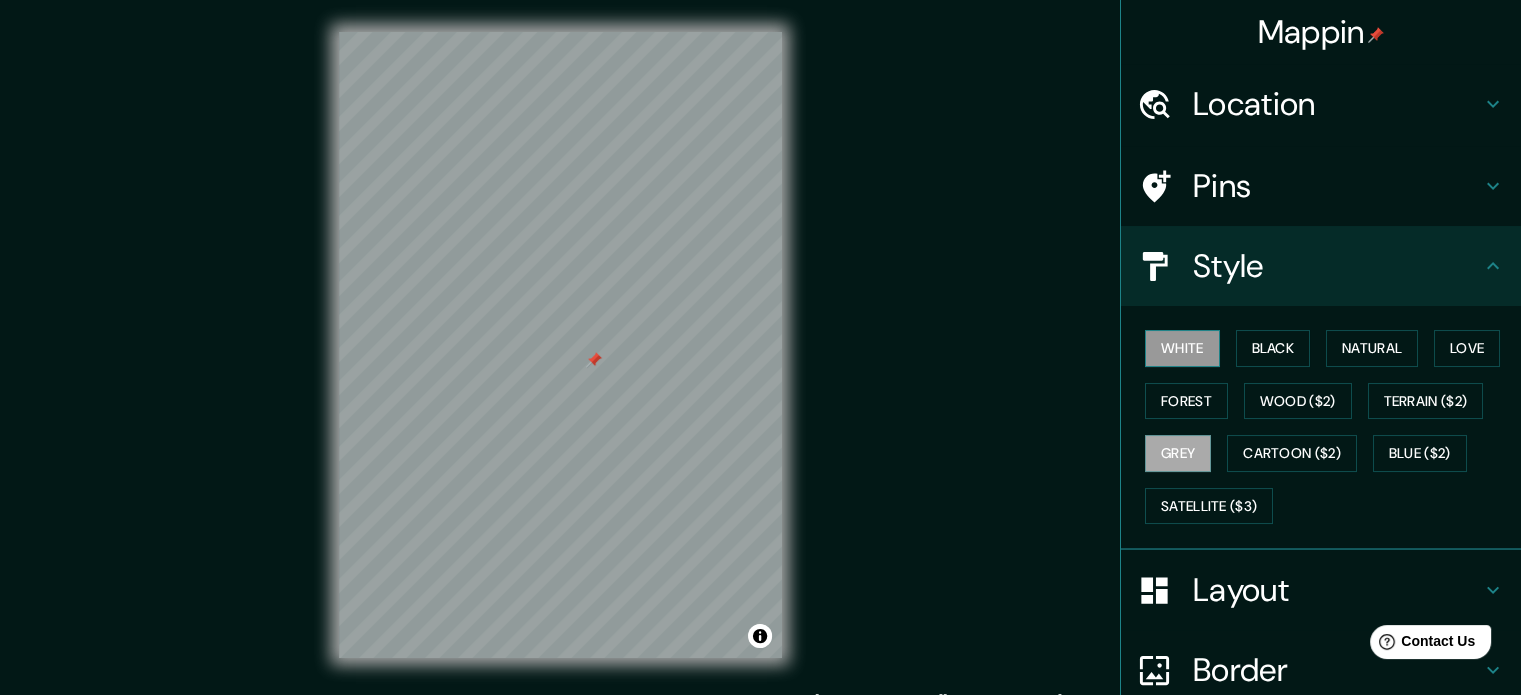 click on "White" at bounding box center [1182, 348] 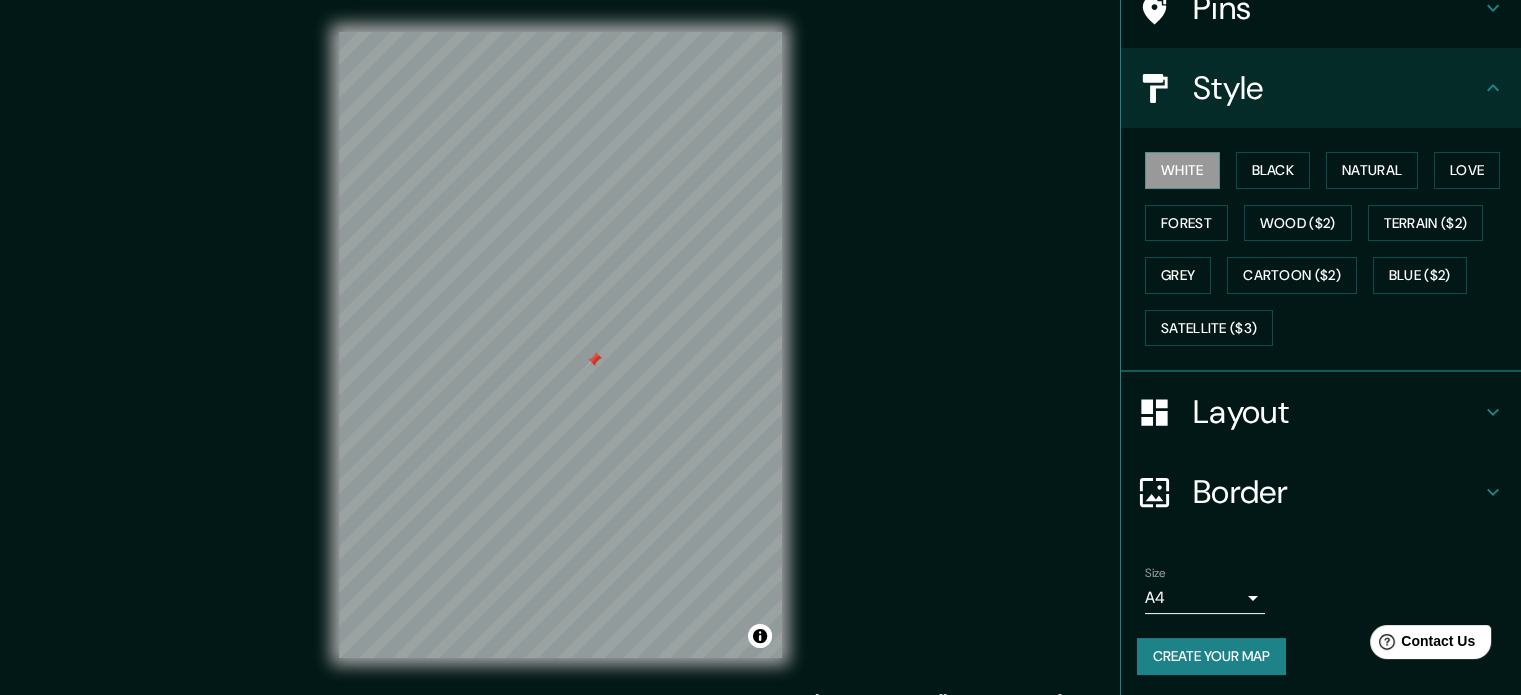 click on "Layout" at bounding box center (1337, 412) 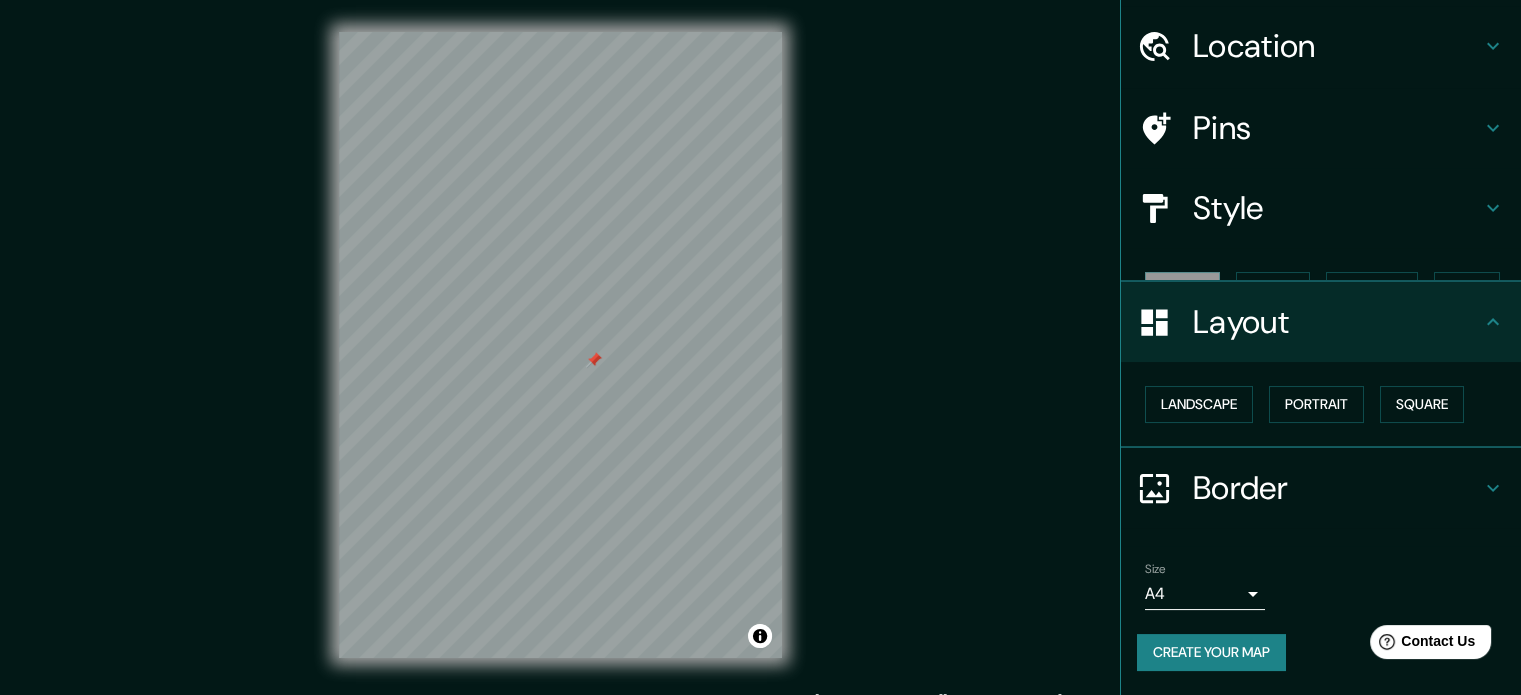 scroll, scrollTop: 22, scrollLeft: 0, axis: vertical 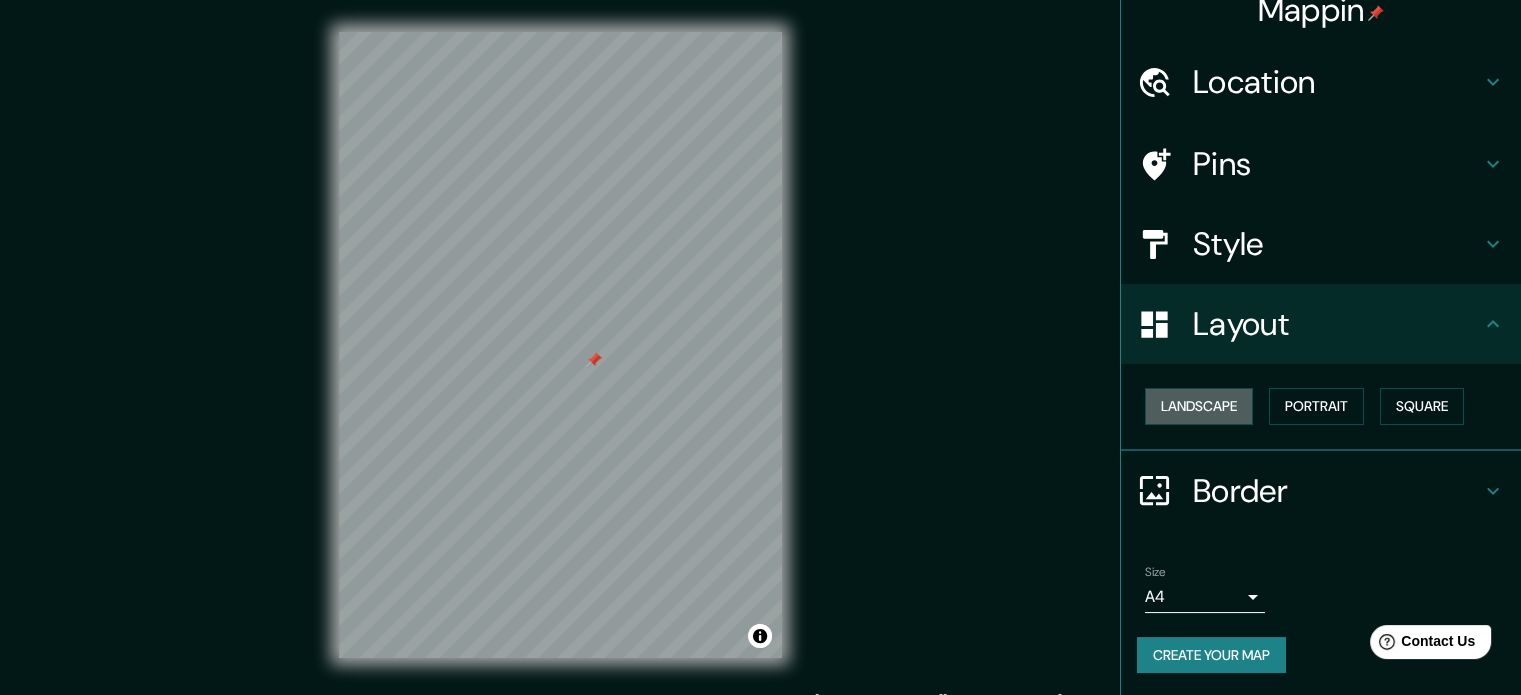 click on "Landscape" at bounding box center [1199, 406] 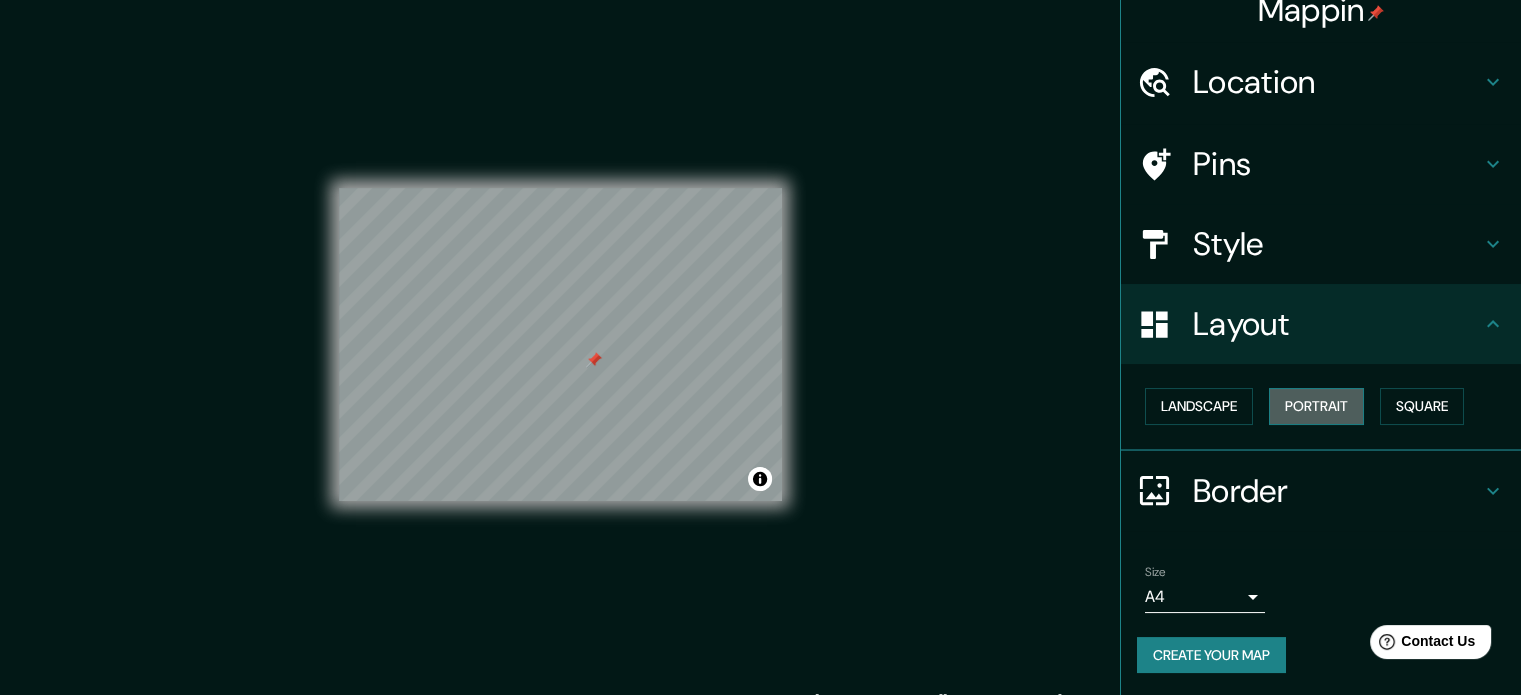 click on "Portrait" at bounding box center (1316, 406) 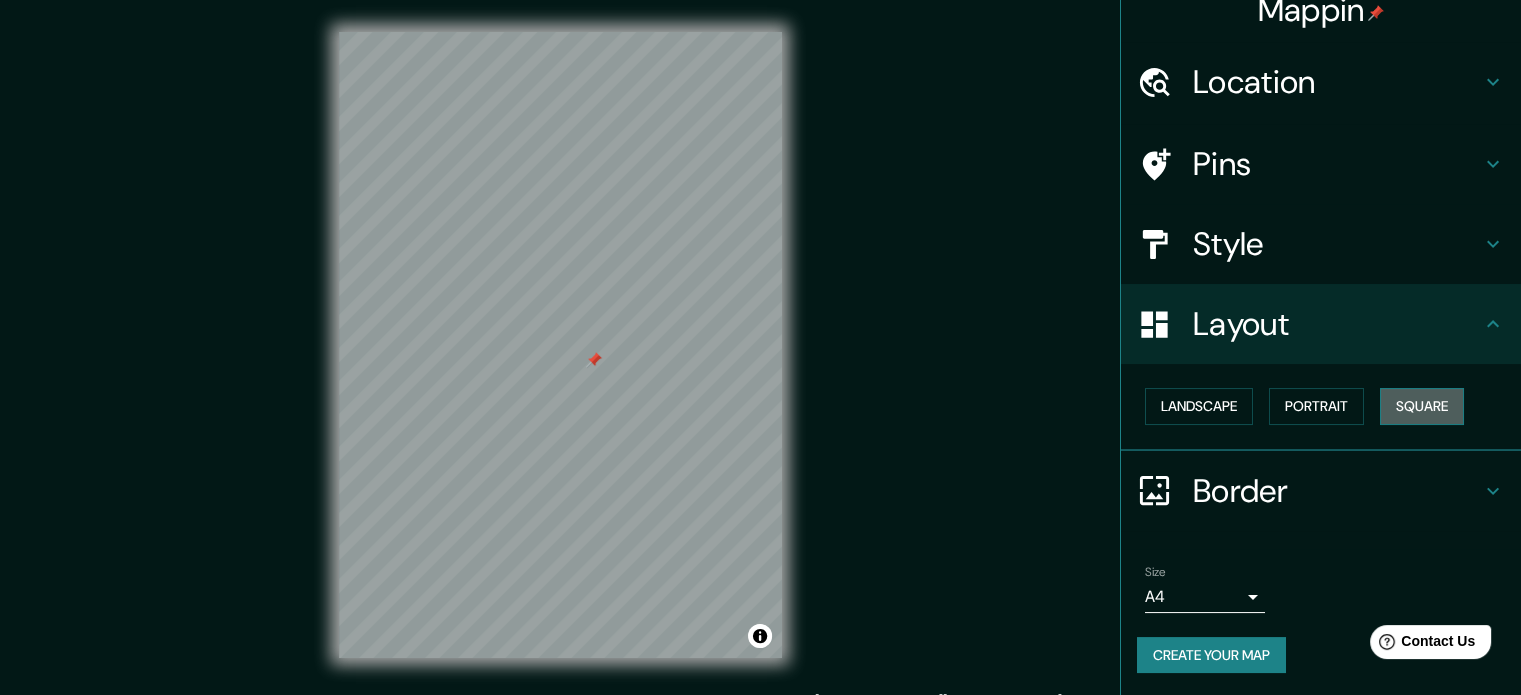 click on "Square" at bounding box center (1422, 406) 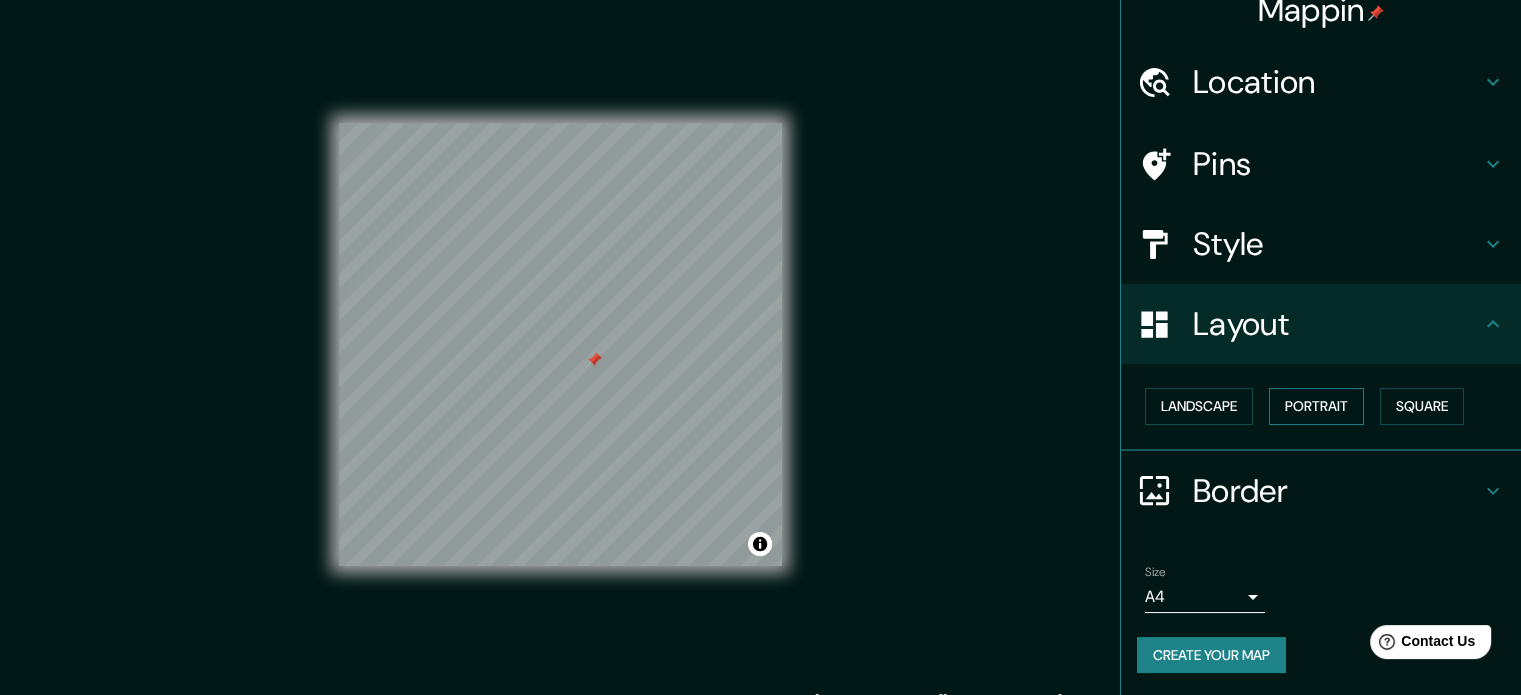click on "Portrait" at bounding box center [1316, 406] 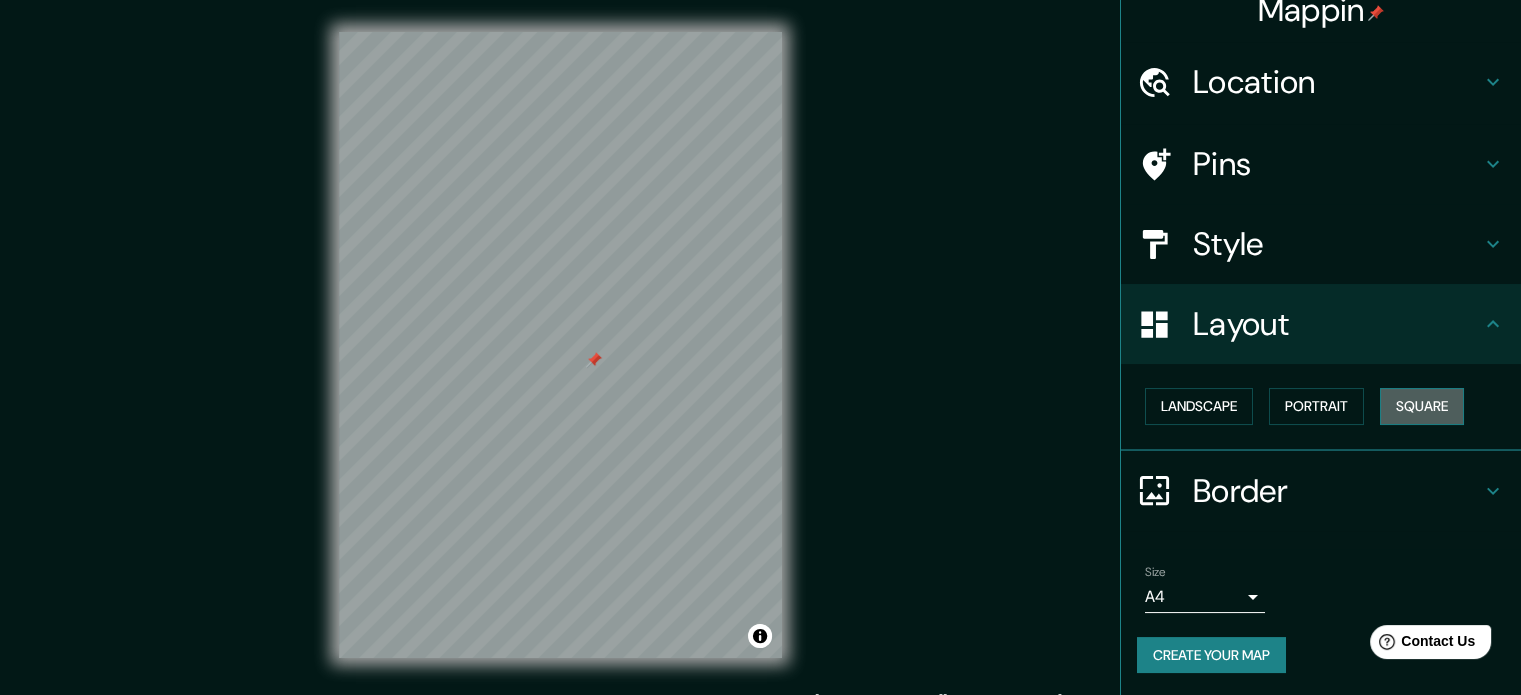 click on "Square" at bounding box center (1422, 406) 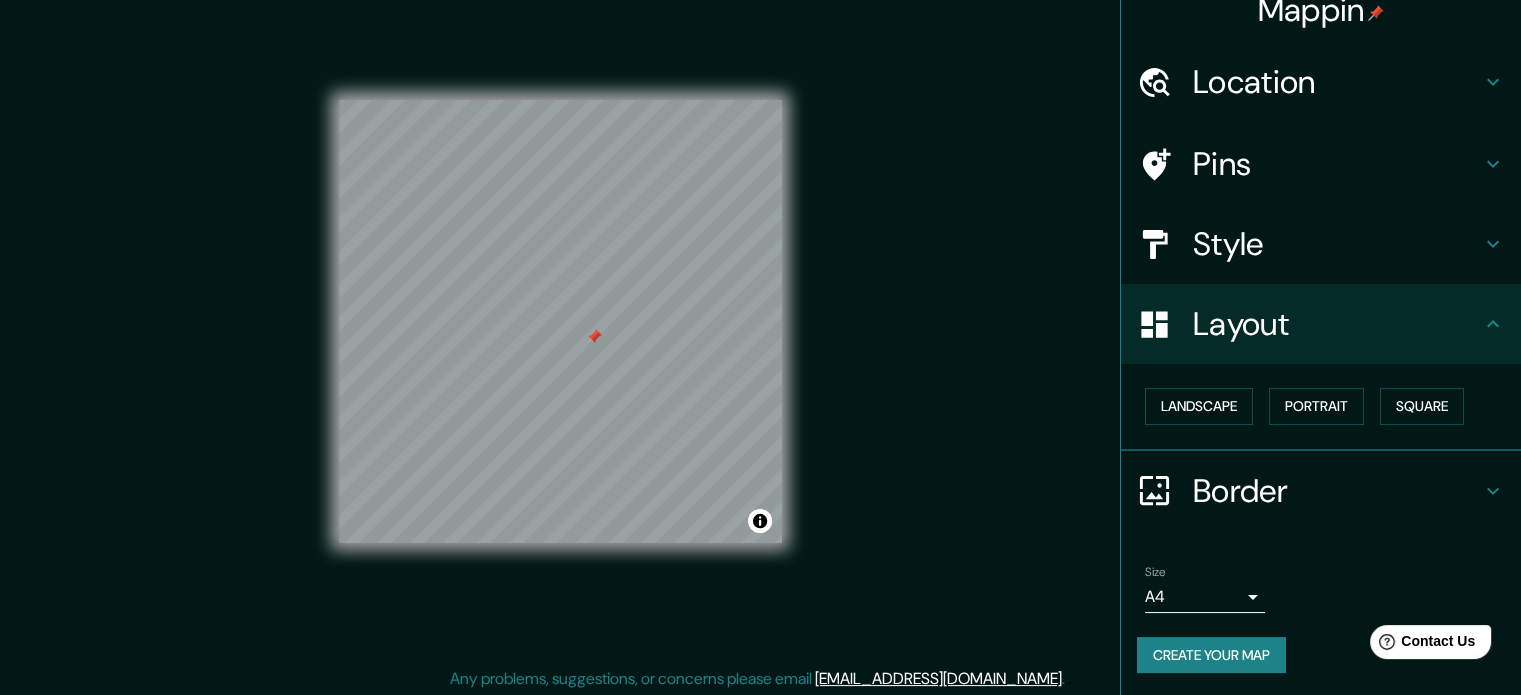 scroll, scrollTop: 26, scrollLeft: 0, axis: vertical 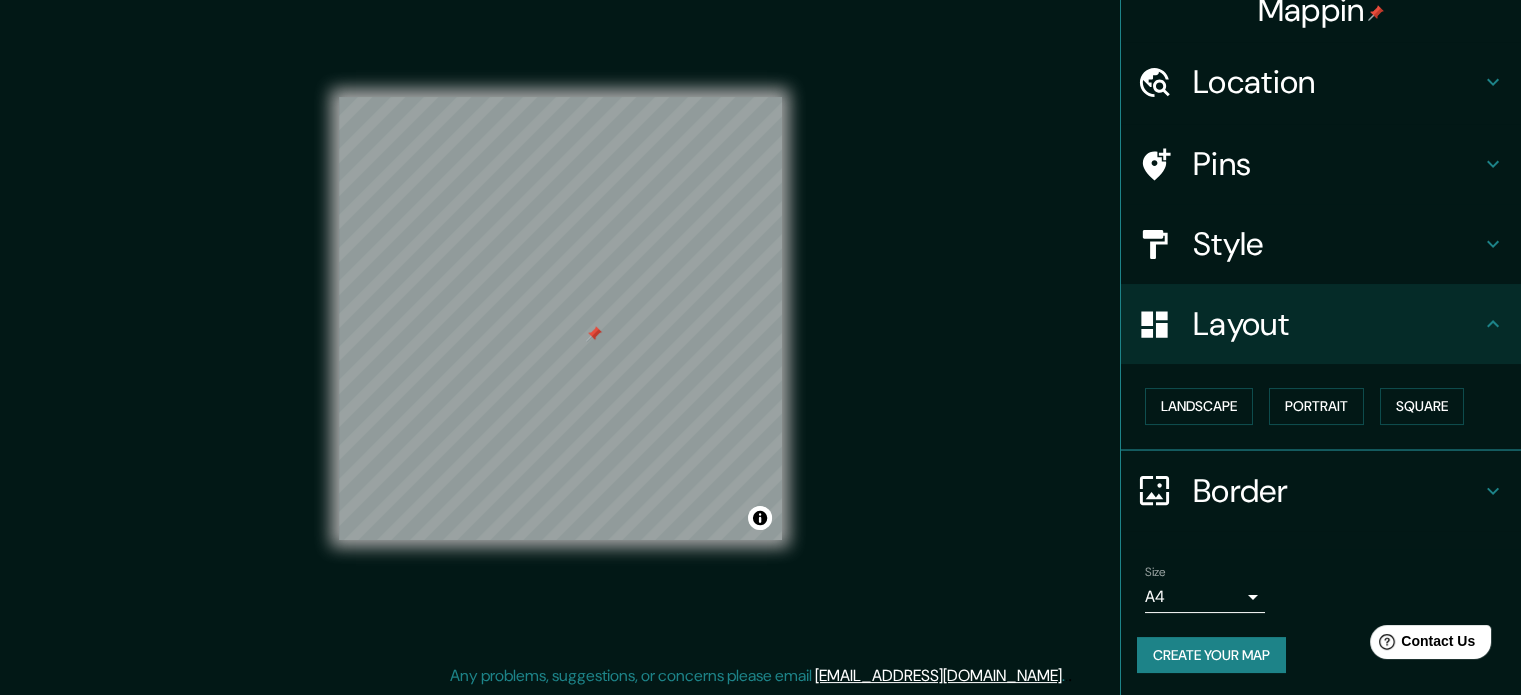 click on "Border" at bounding box center [1337, 491] 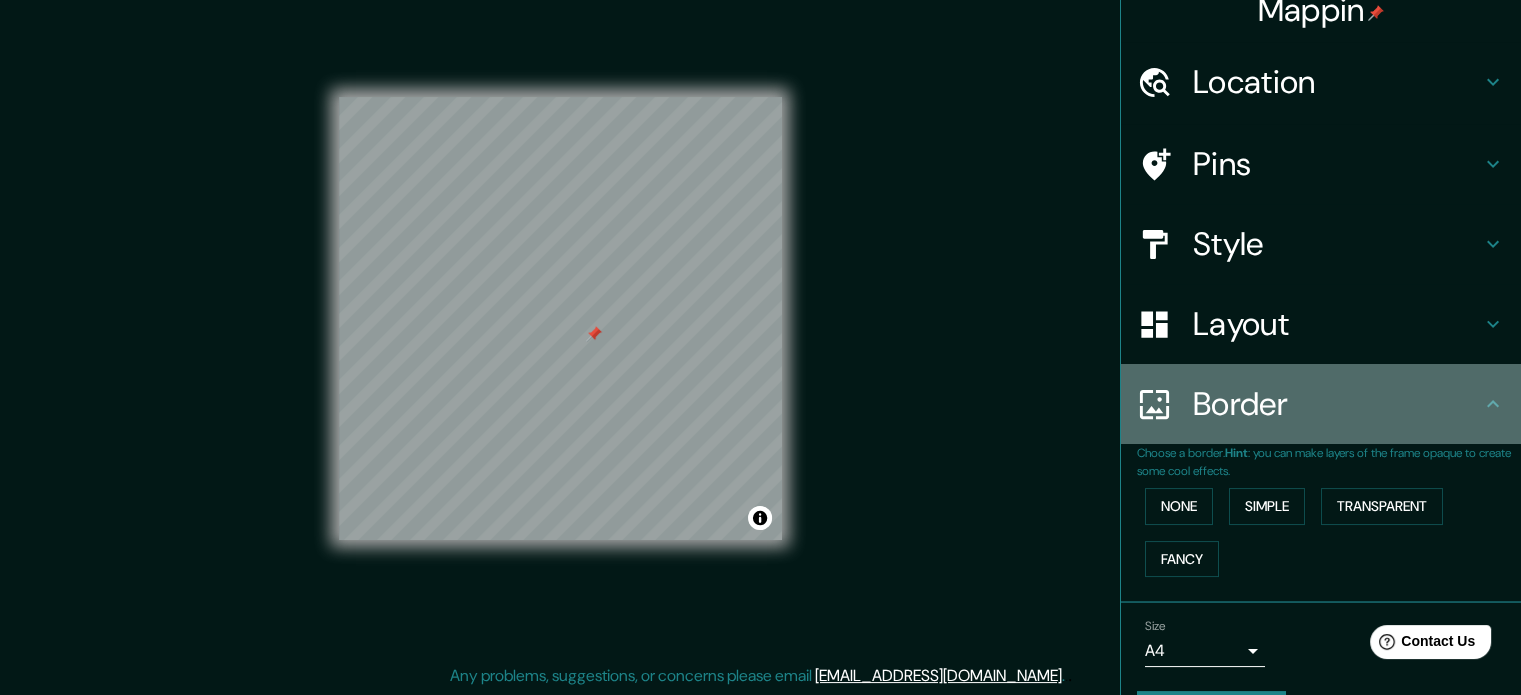 click on "Border" at bounding box center (1321, 404) 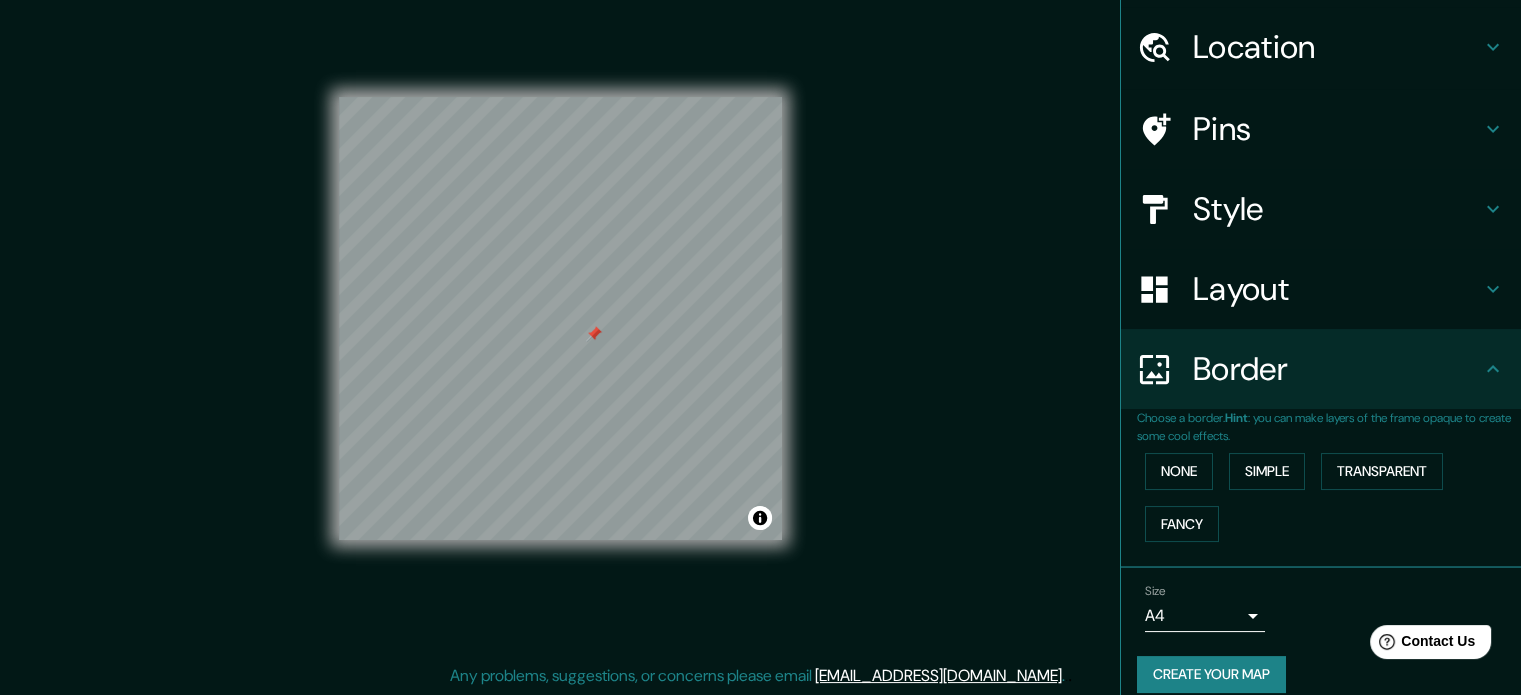 scroll, scrollTop: 76, scrollLeft: 0, axis: vertical 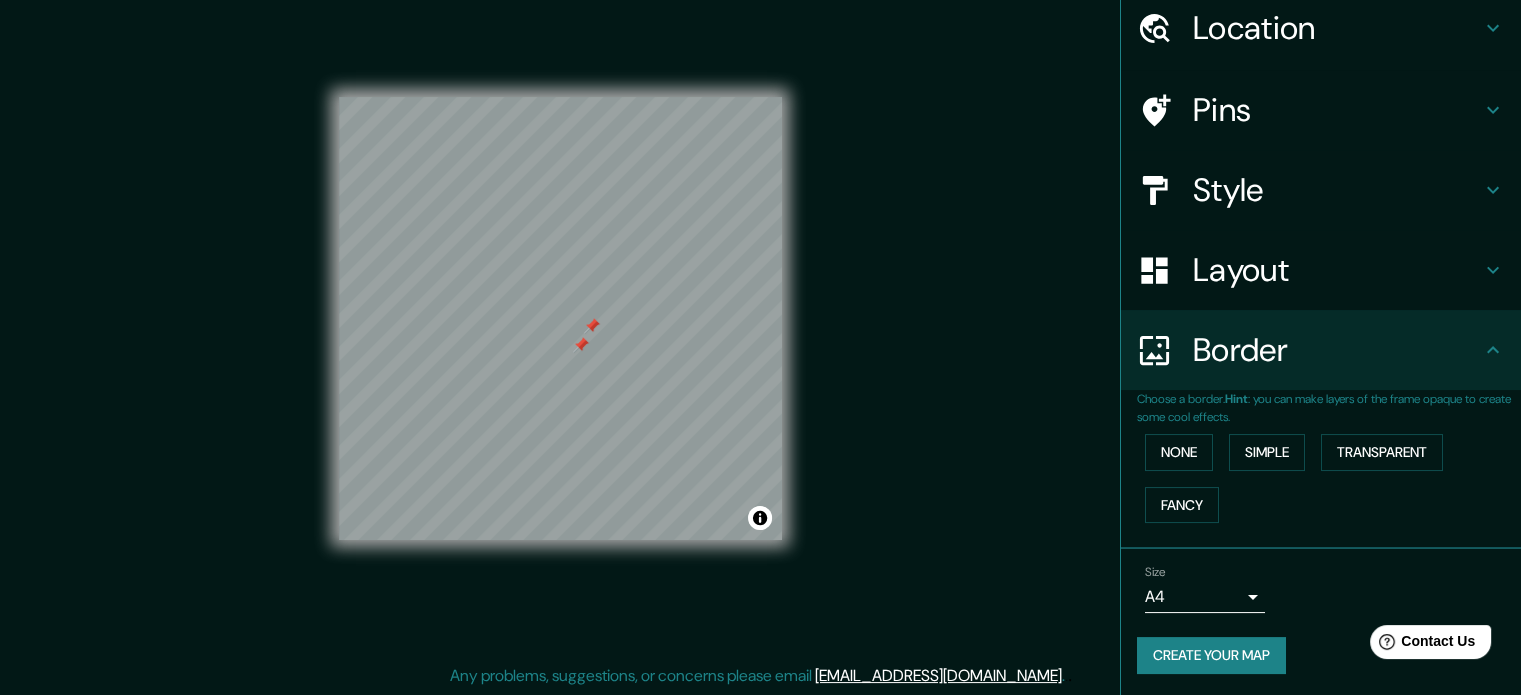 click at bounding box center (581, 345) 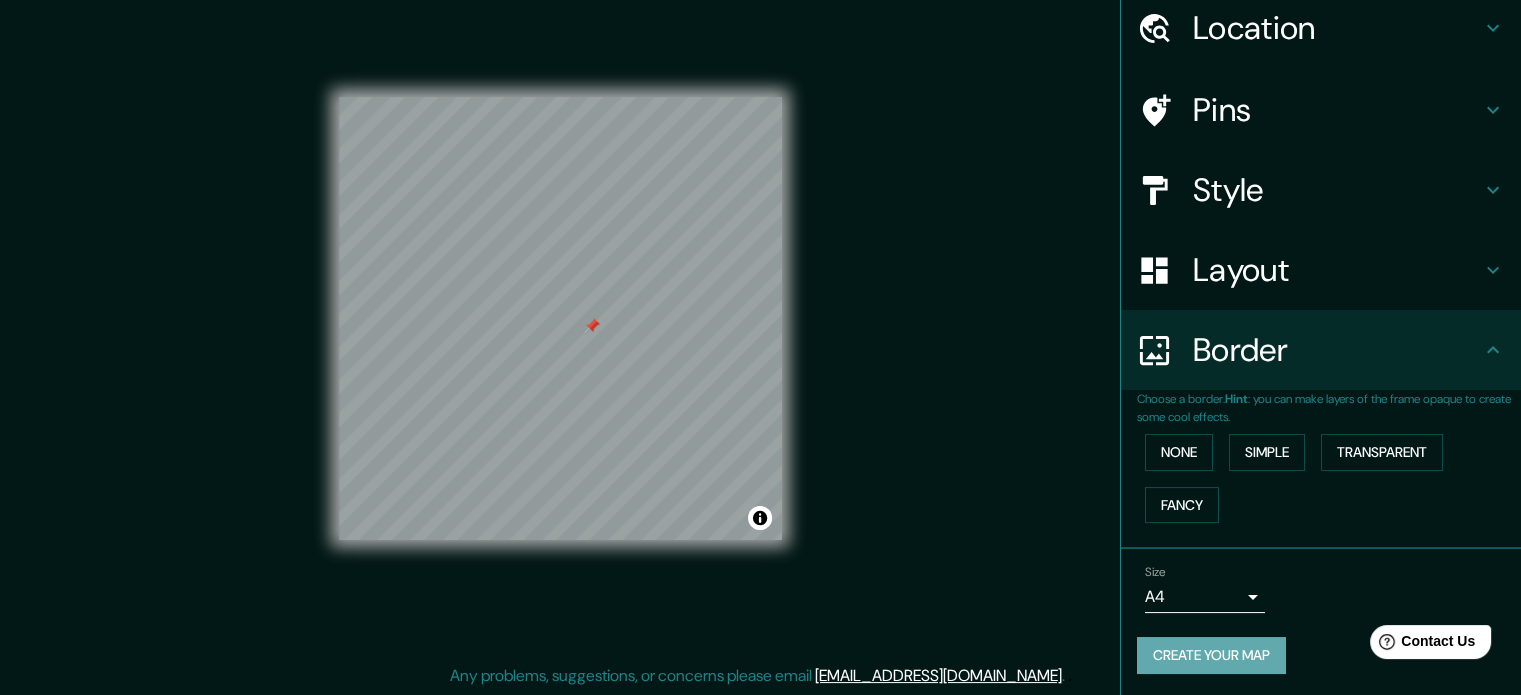 click on "Create your map" at bounding box center (1211, 655) 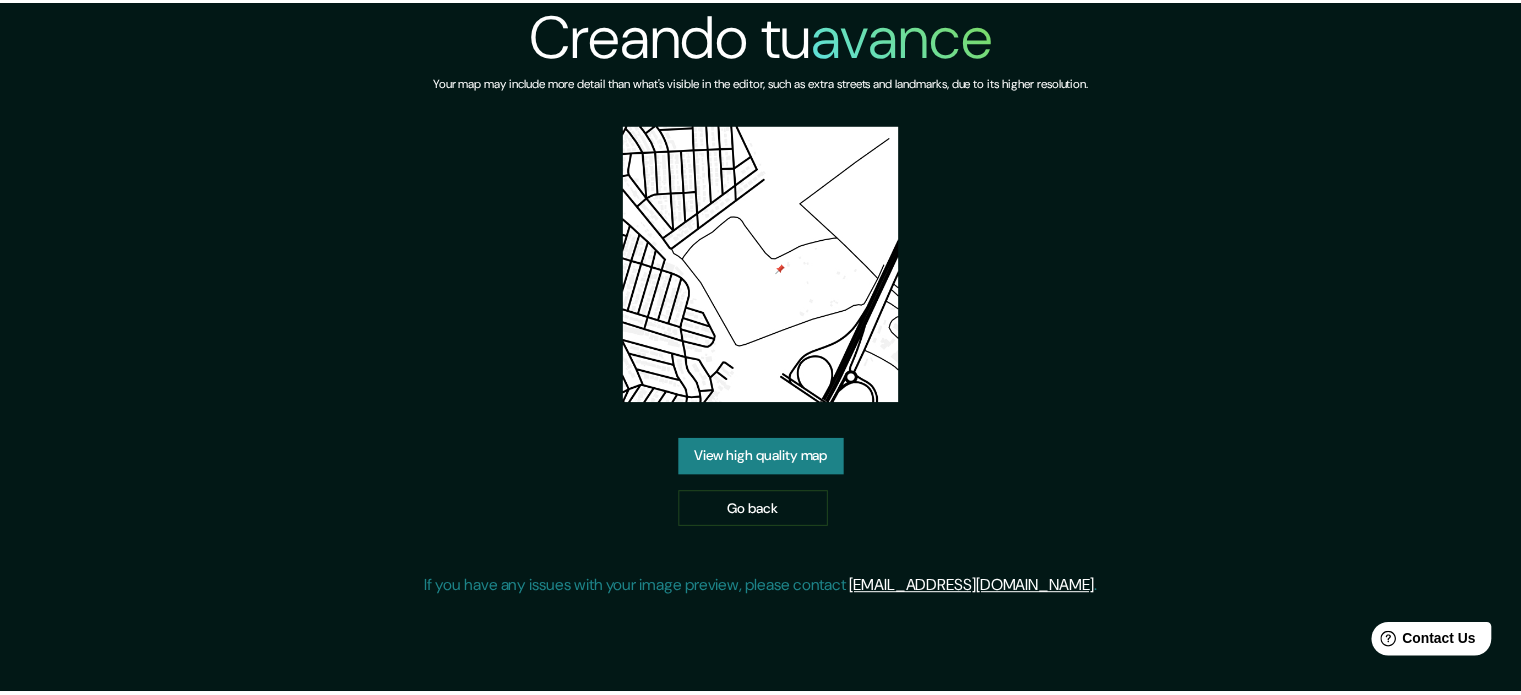 scroll, scrollTop: 0, scrollLeft: 0, axis: both 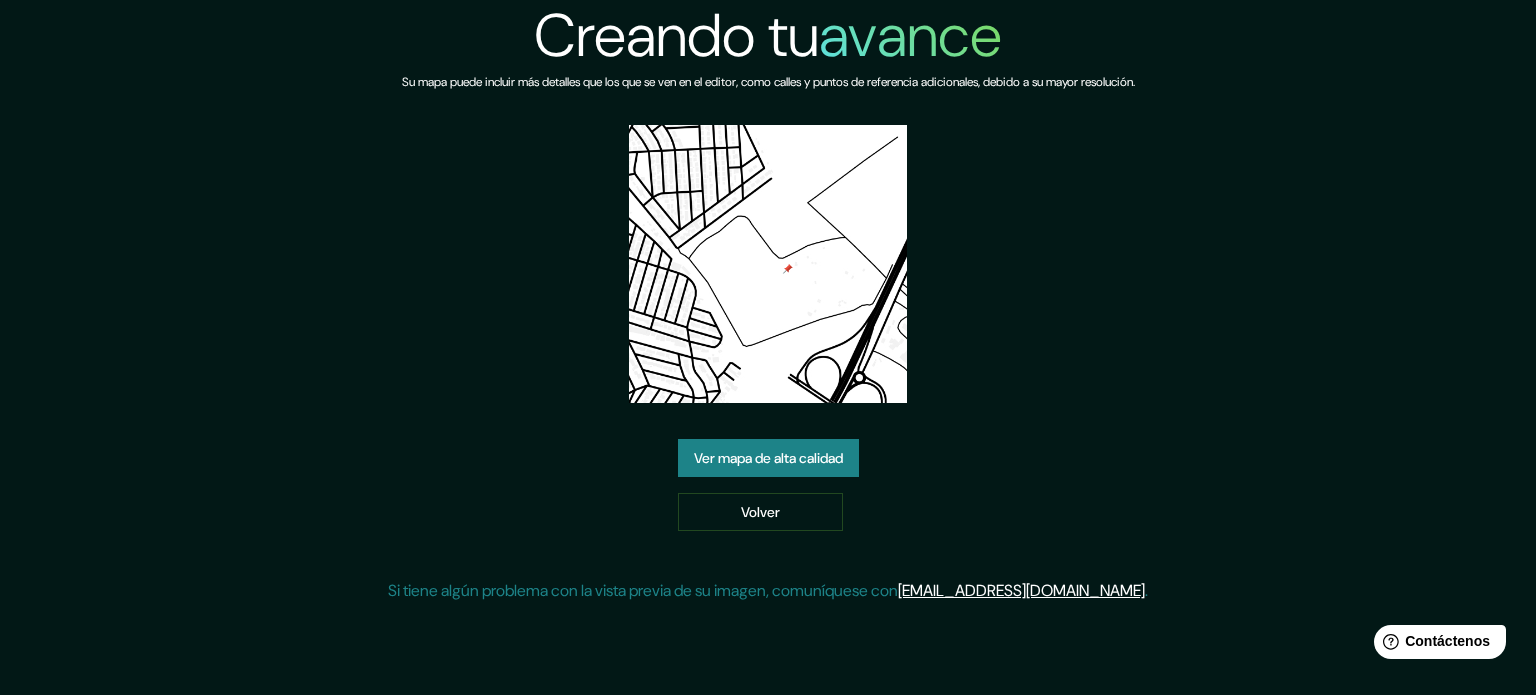 click at bounding box center (768, 264) 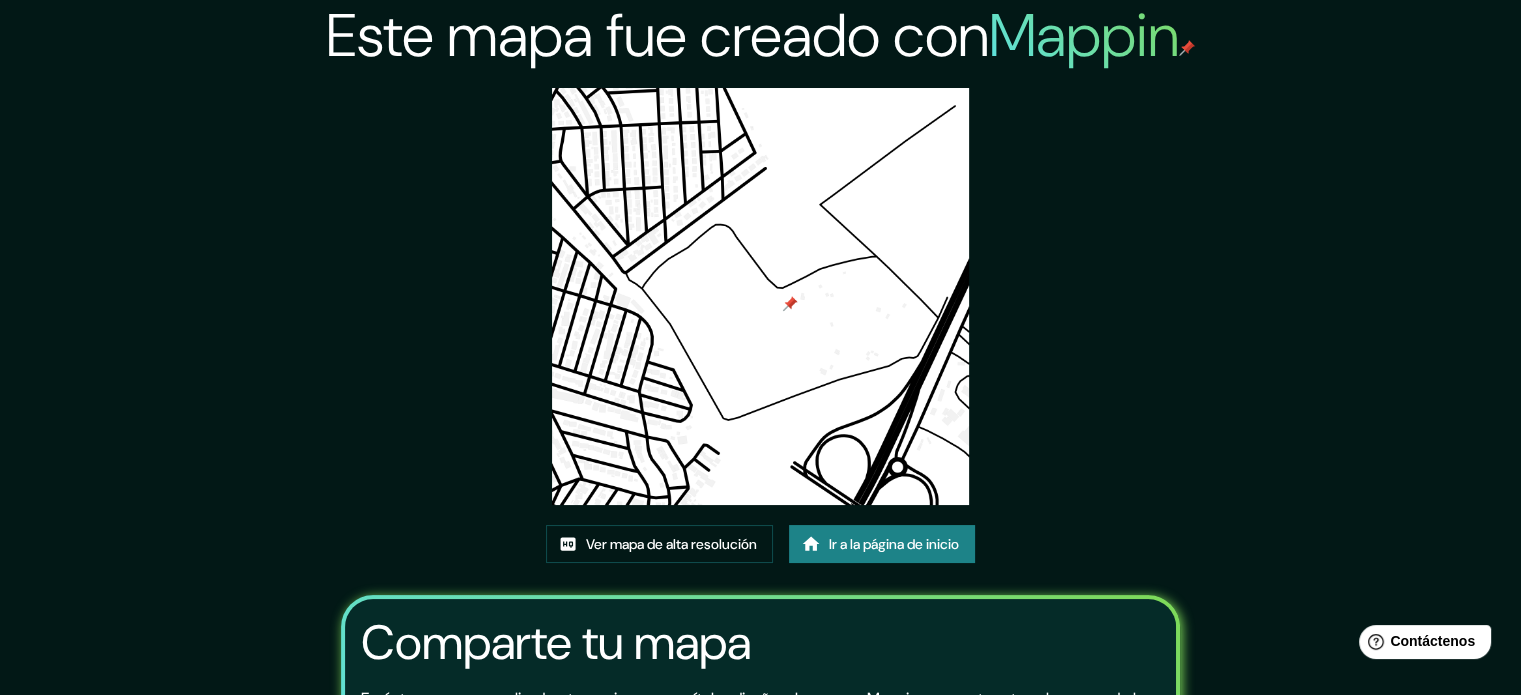 drag, startPoint x: 808, startPoint y: 382, endPoint x: 863, endPoint y: 265, distance: 129.28264 